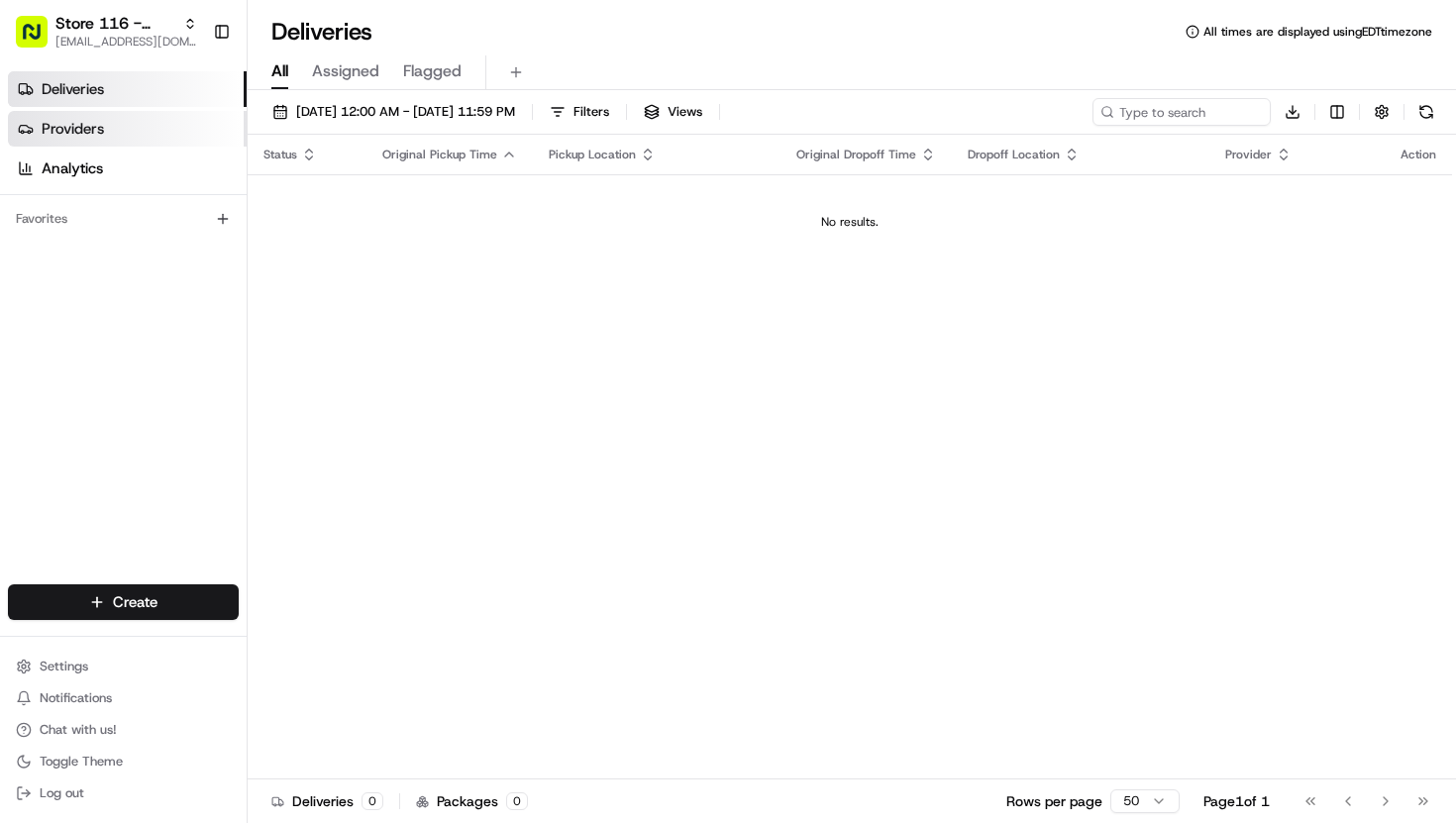 scroll, scrollTop: 0, scrollLeft: 0, axis: both 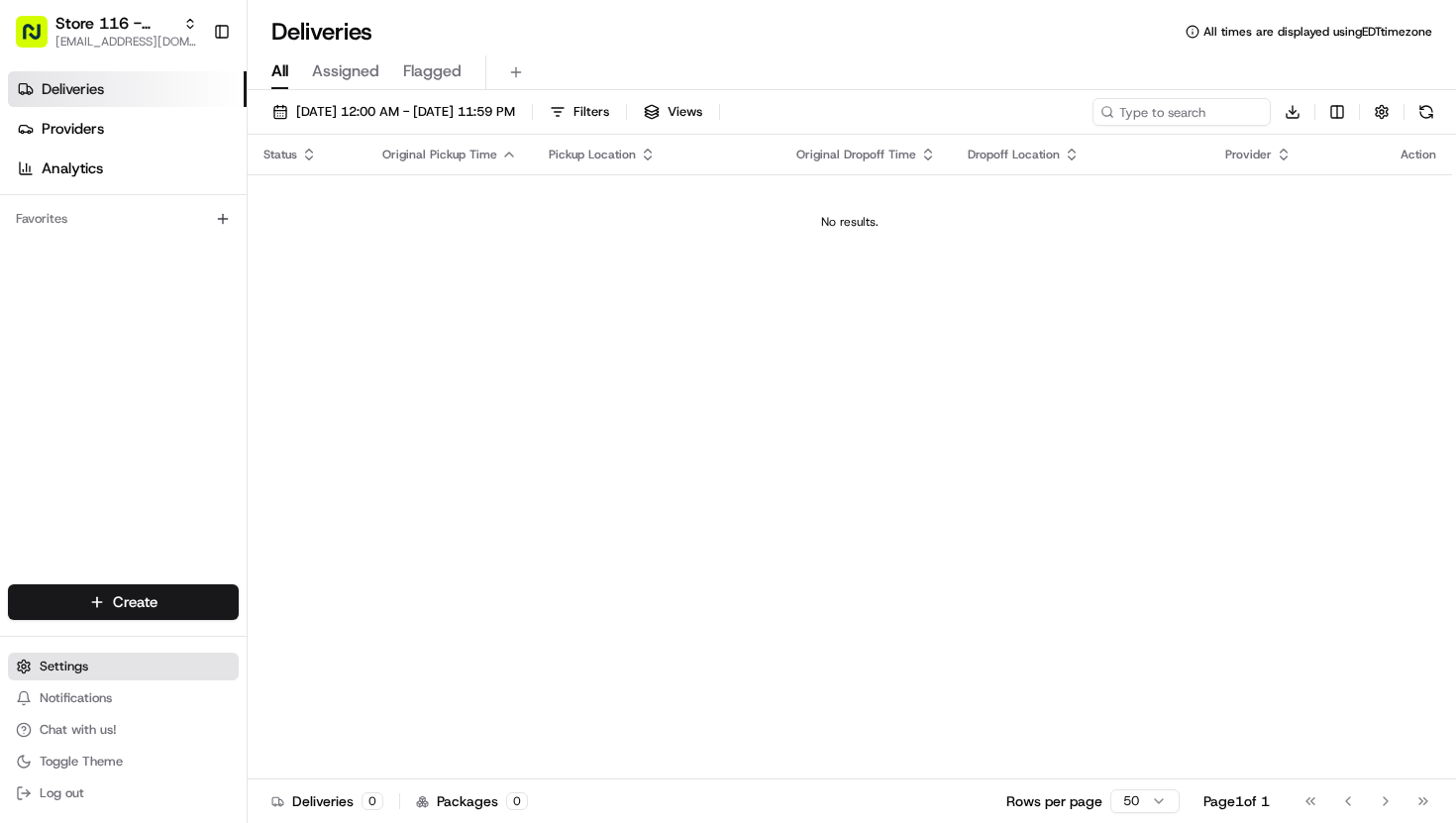 click on "Settings" at bounding box center (63, 667) 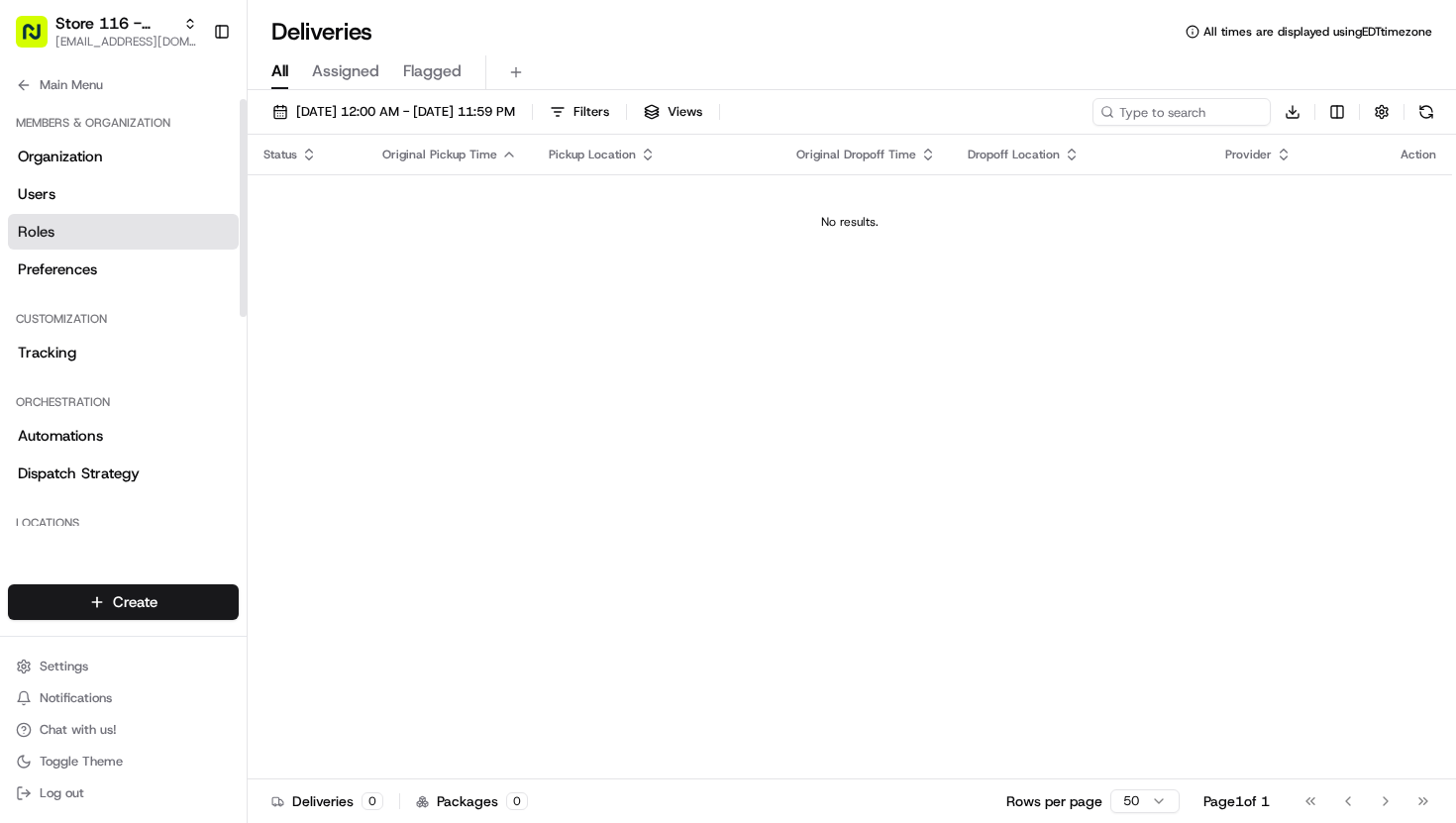 click on "Roles" at bounding box center (36, 232) 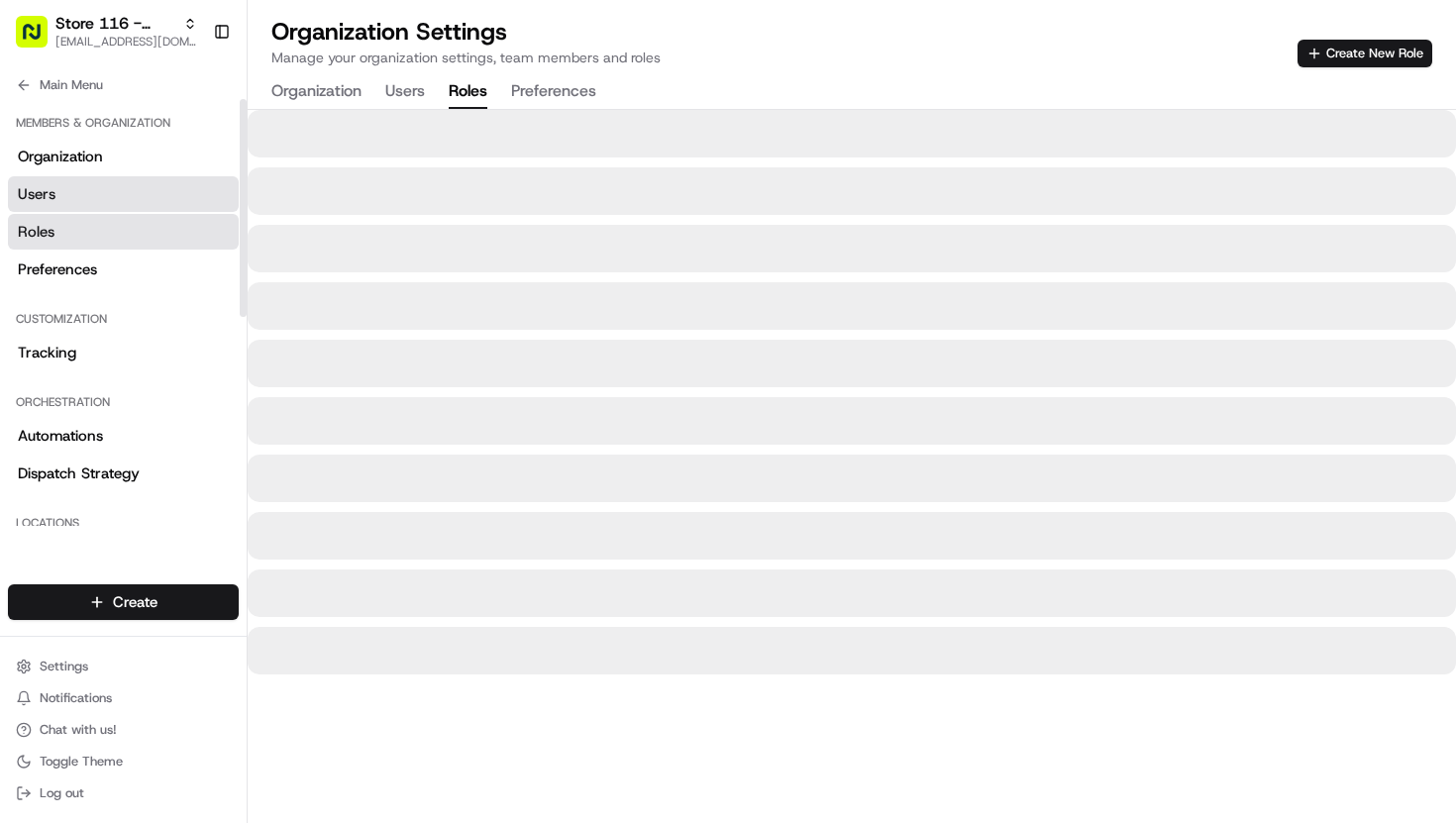 click on "Users" at bounding box center (123, 194) 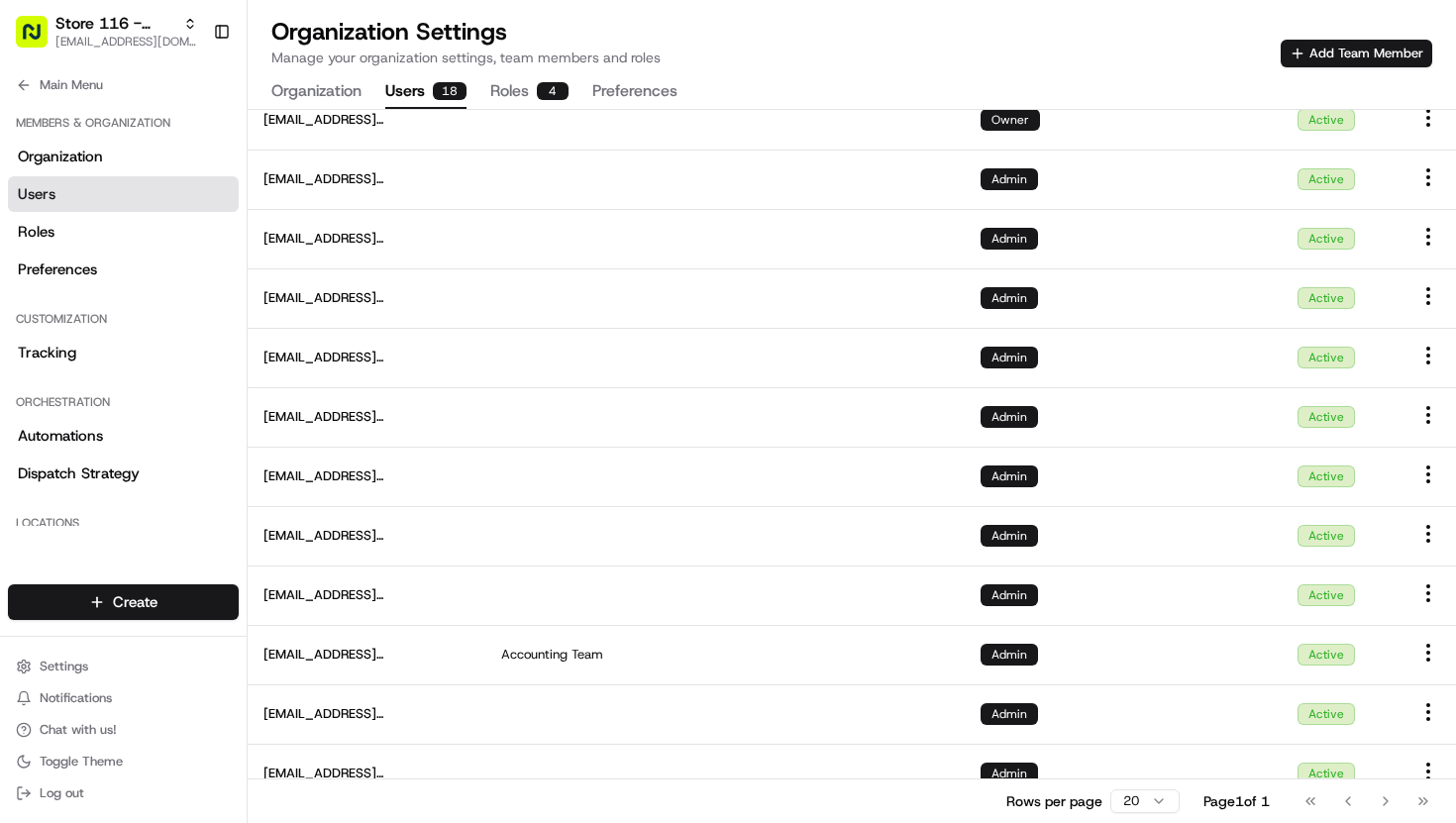 scroll, scrollTop: 120, scrollLeft: 0, axis: vertical 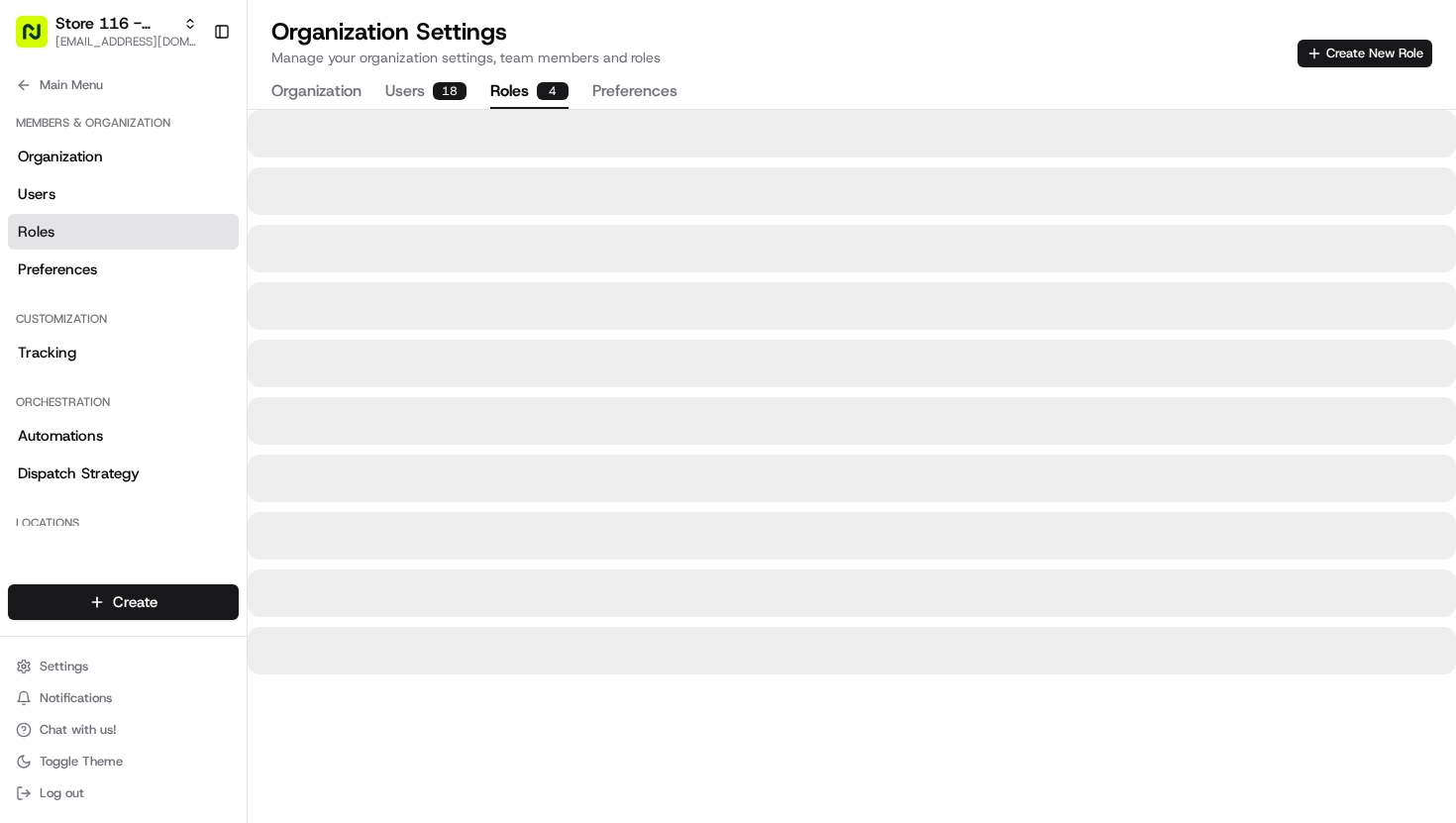 click on "4" at bounding box center [553, 91] 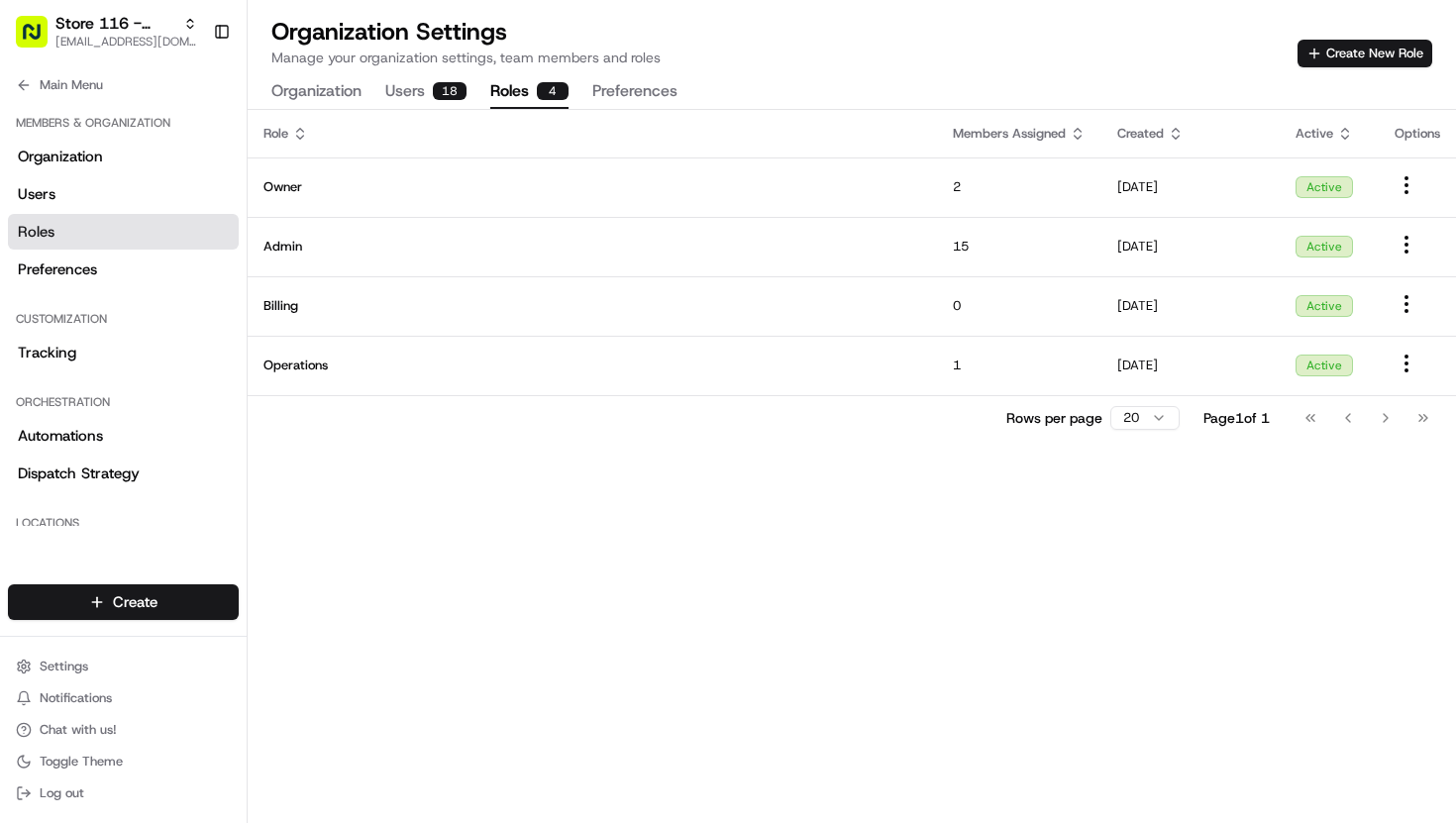 click on "Users 18" at bounding box center (426, 92) 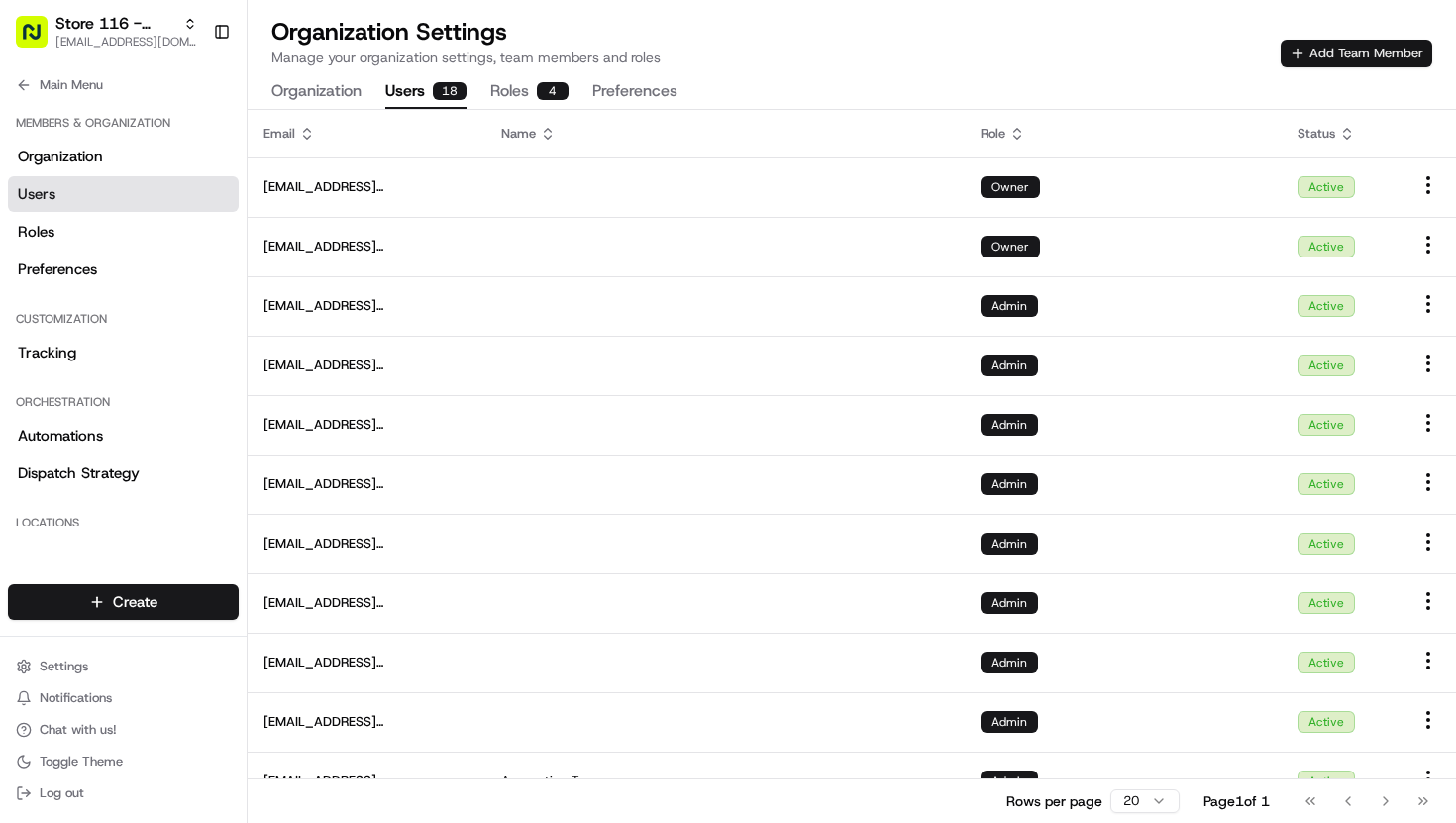 click on "Add Team Member" at bounding box center [1356, 53] 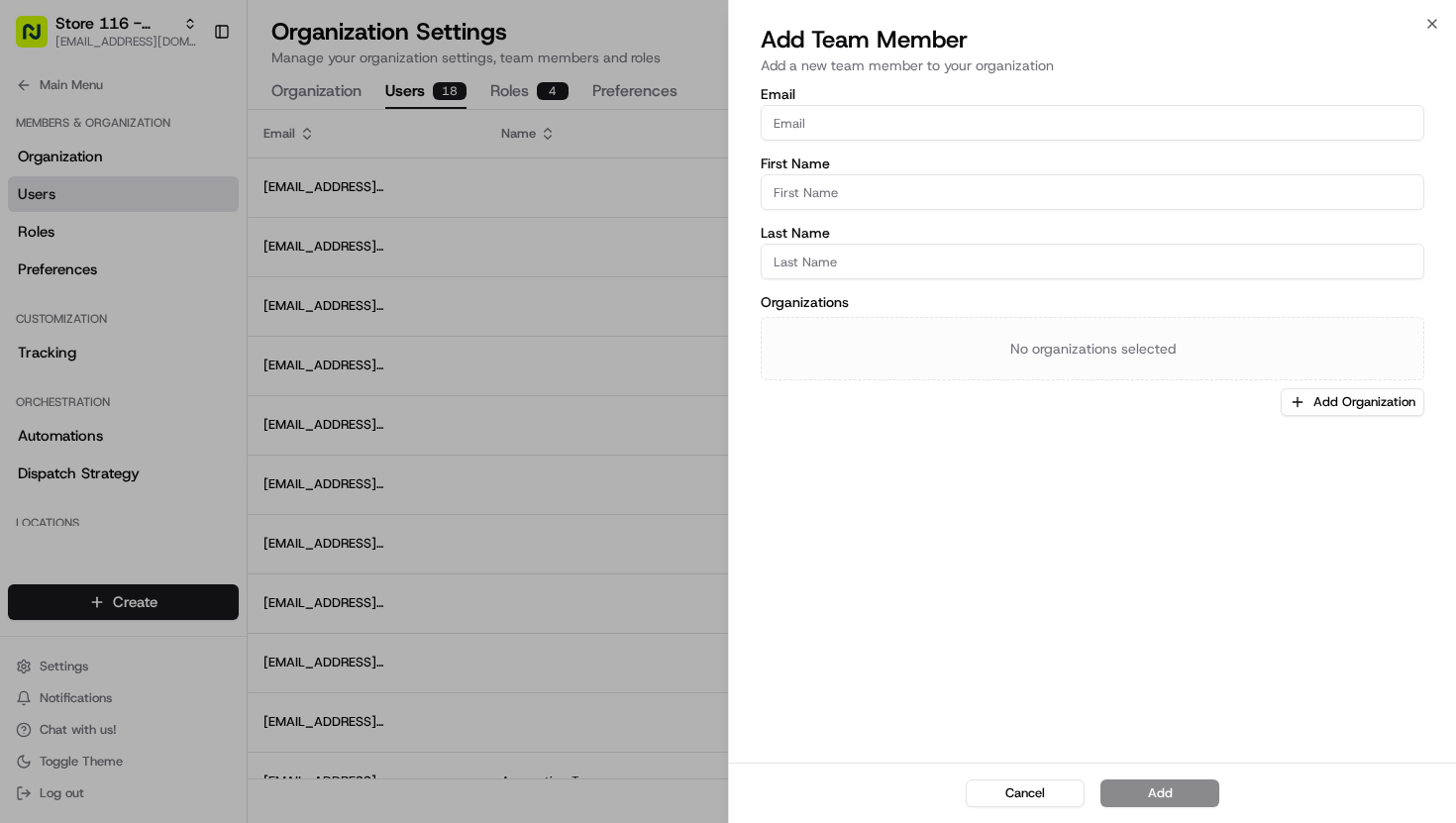click on "Email First Name Last Name Organizations No organizations selected Add Organization" at bounding box center [1092, 252] 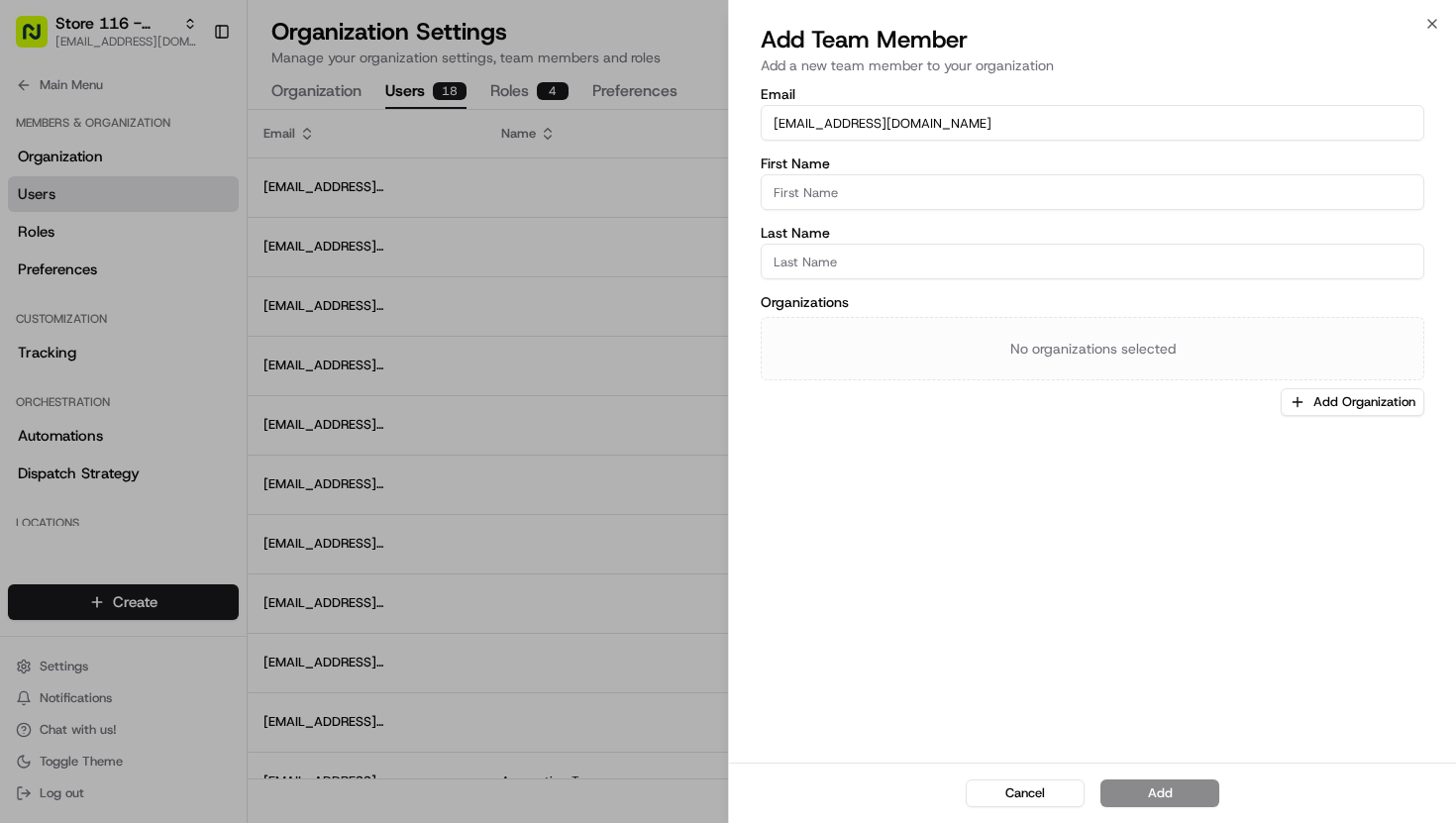 type on "[EMAIL_ADDRESS][DOMAIN_NAME]" 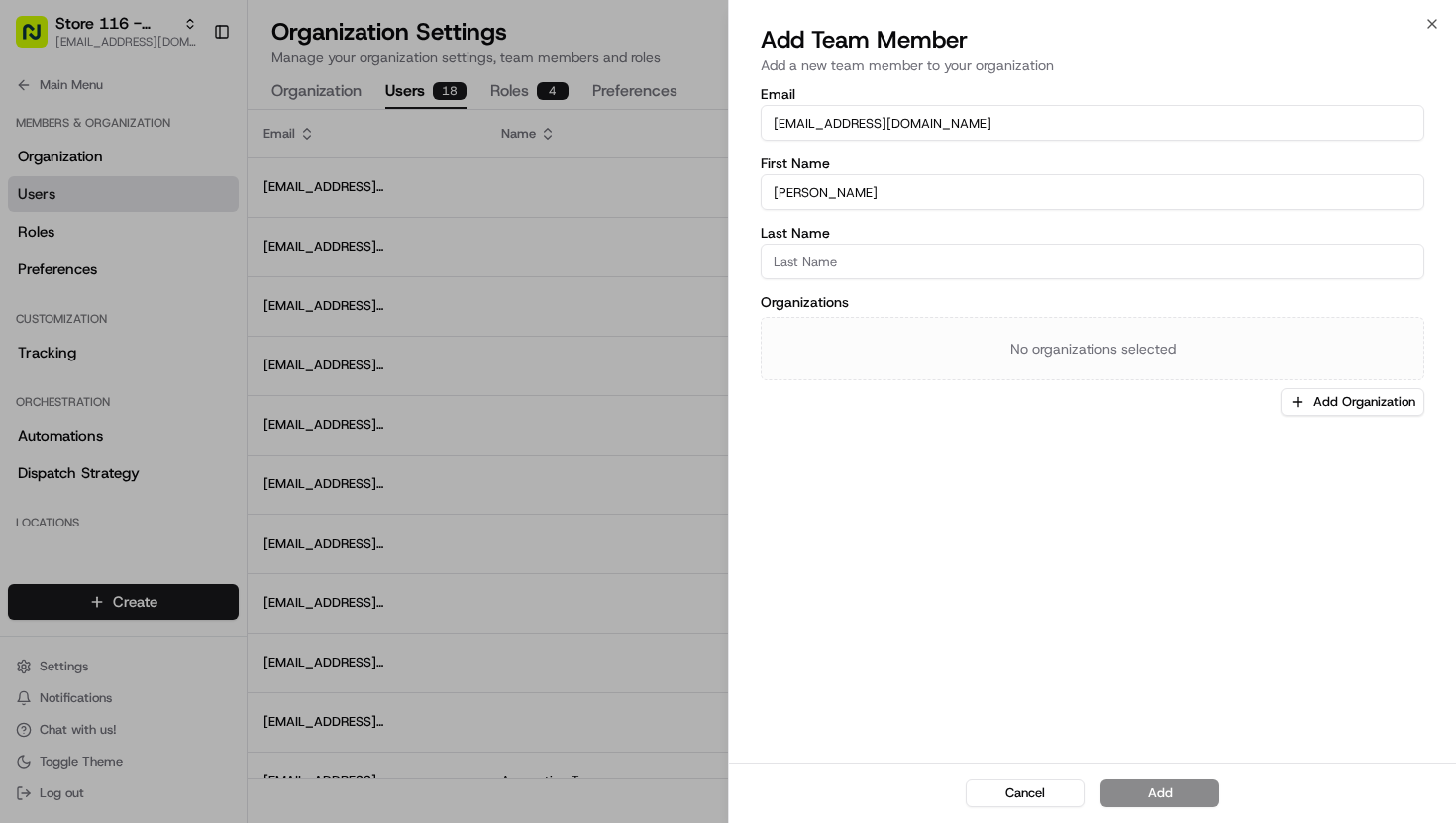 type on "[PERSON_NAME]" 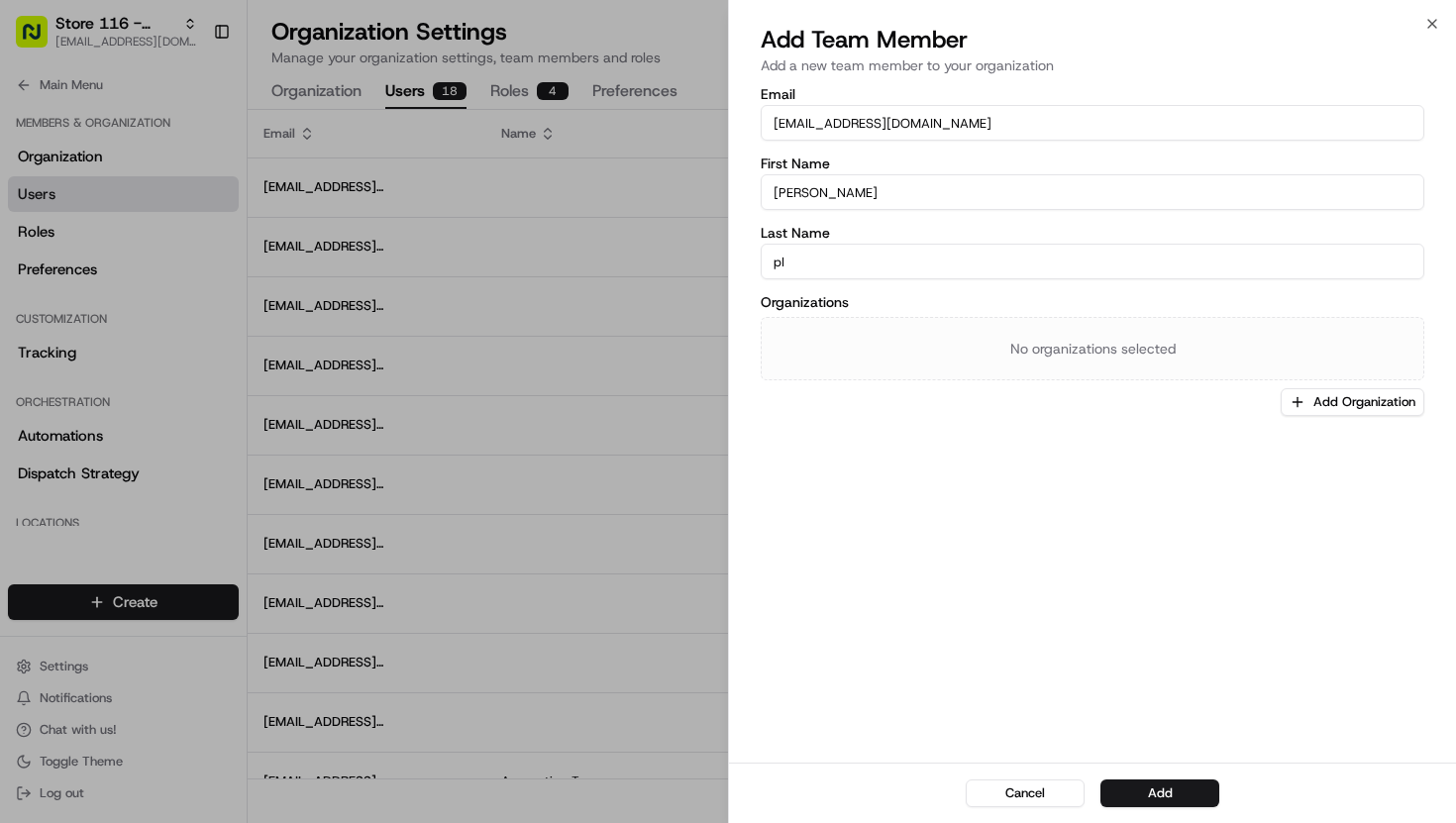 type on "p" 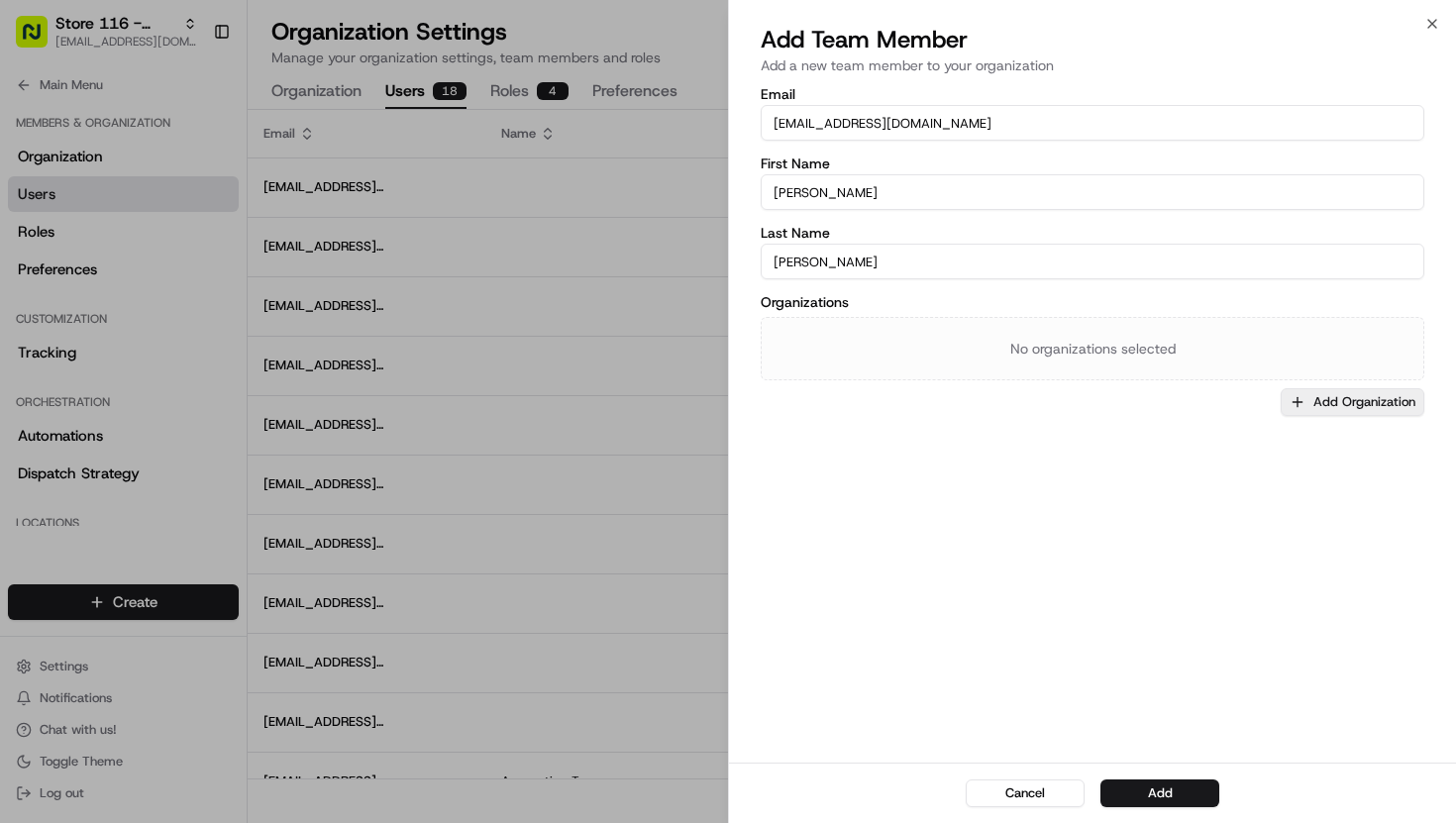 type on "[PERSON_NAME]" 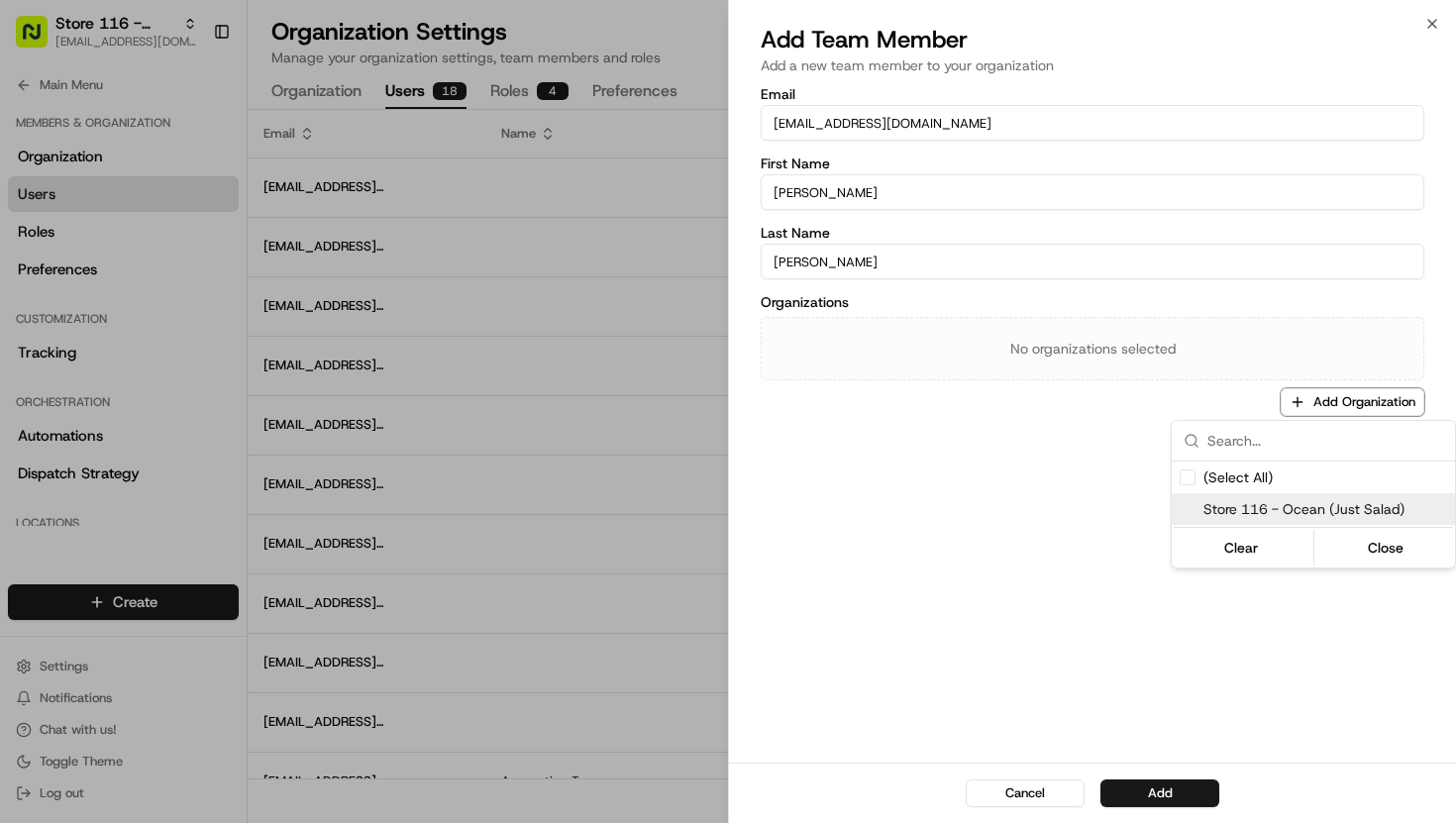 click on "Store 116 - Ocean (Just Salad)" at bounding box center [1325, 509] 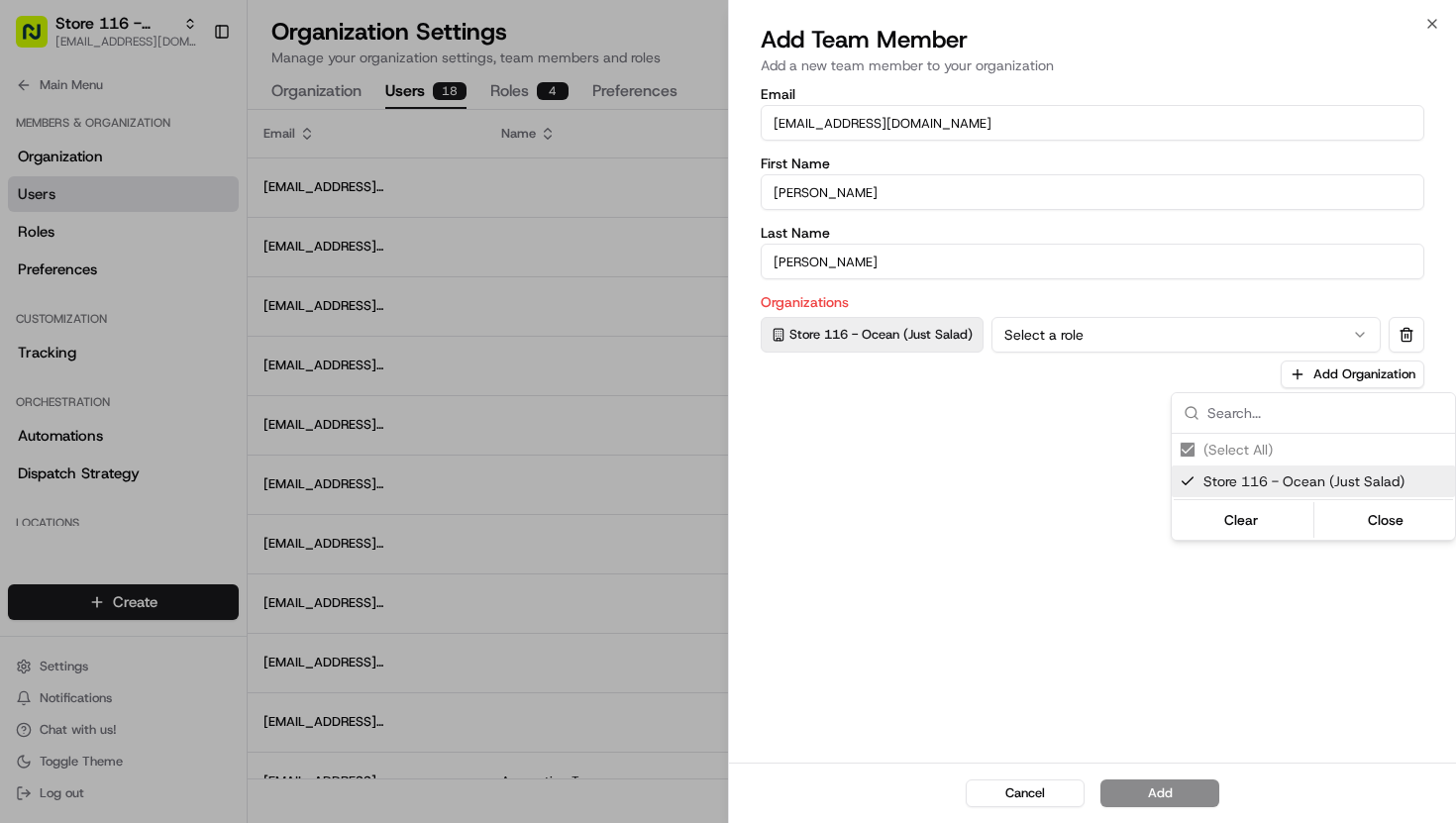 click at bounding box center [728, 411] 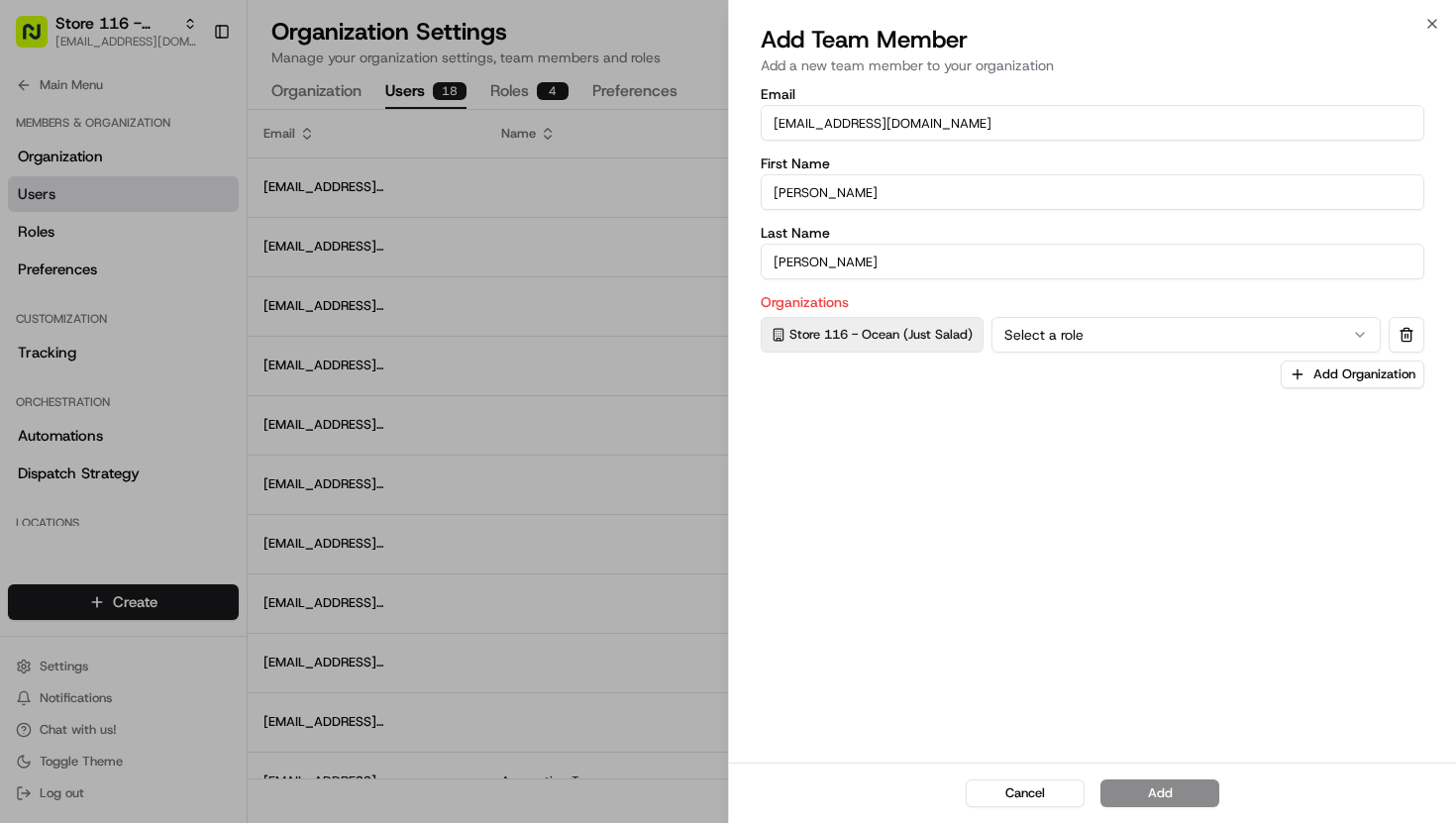 click on "Select a role" at bounding box center [1186, 335] 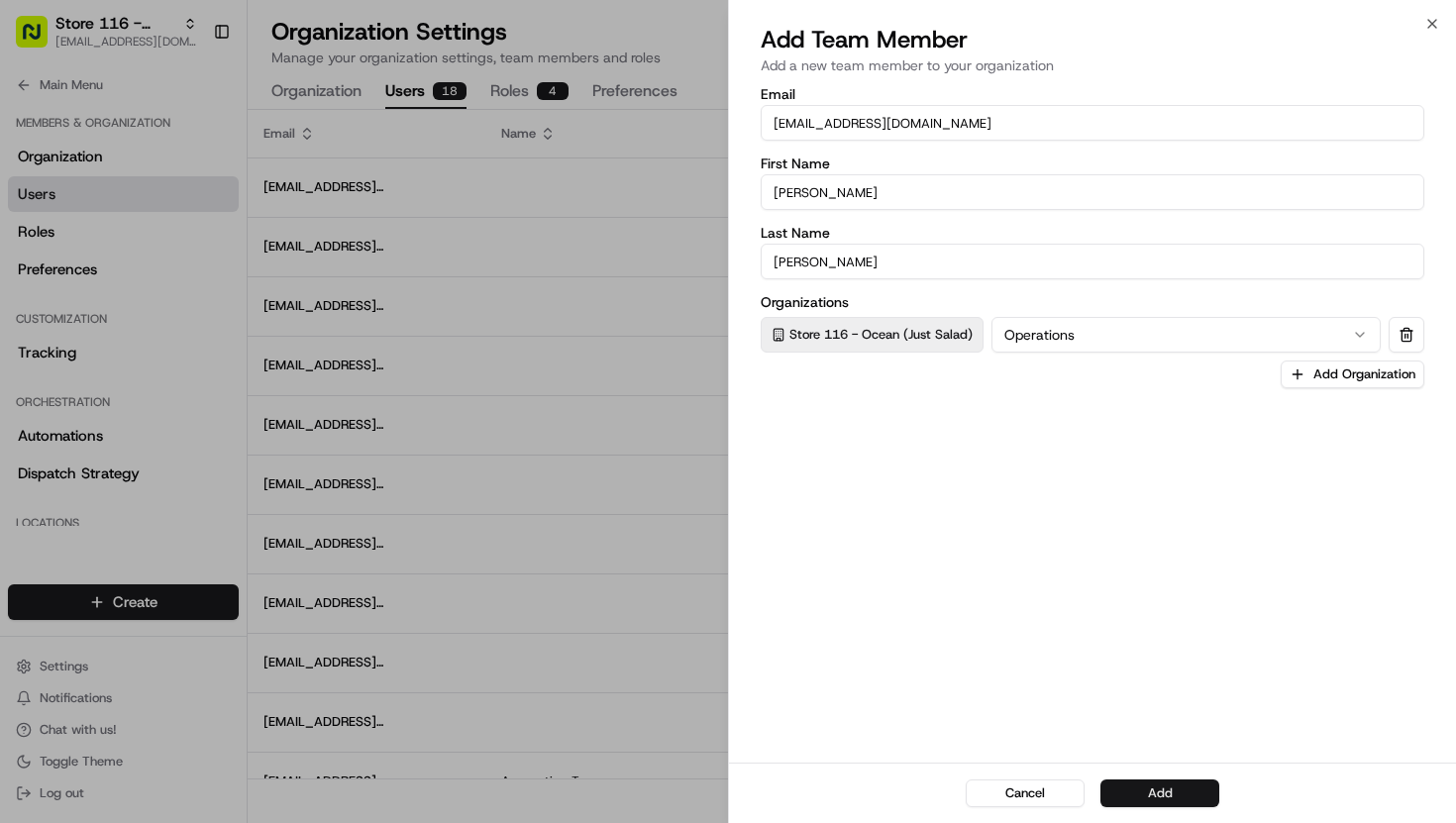 click on "Add" at bounding box center [1160, 793] 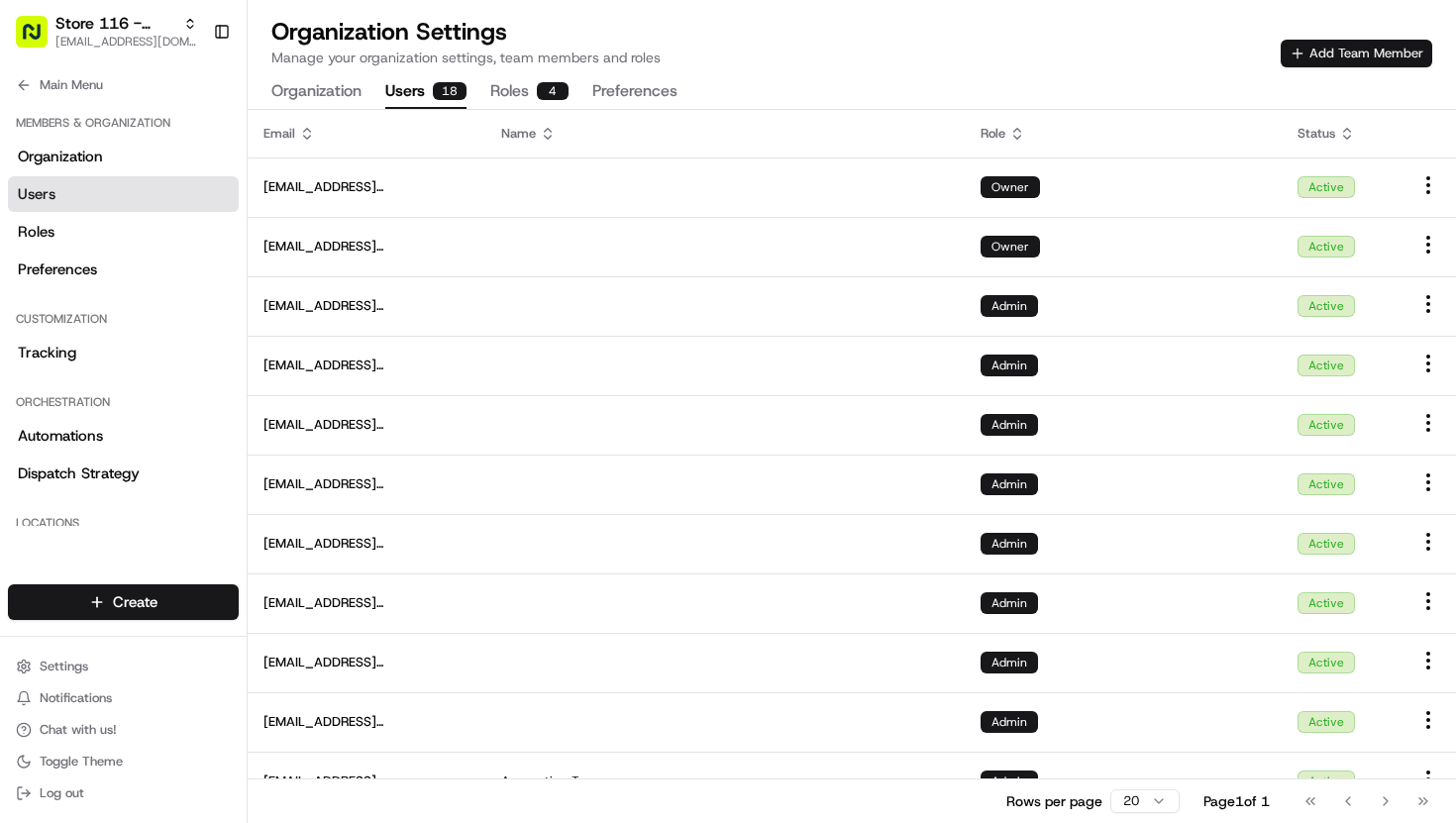 click on "Add Team Member" at bounding box center [1356, 53] 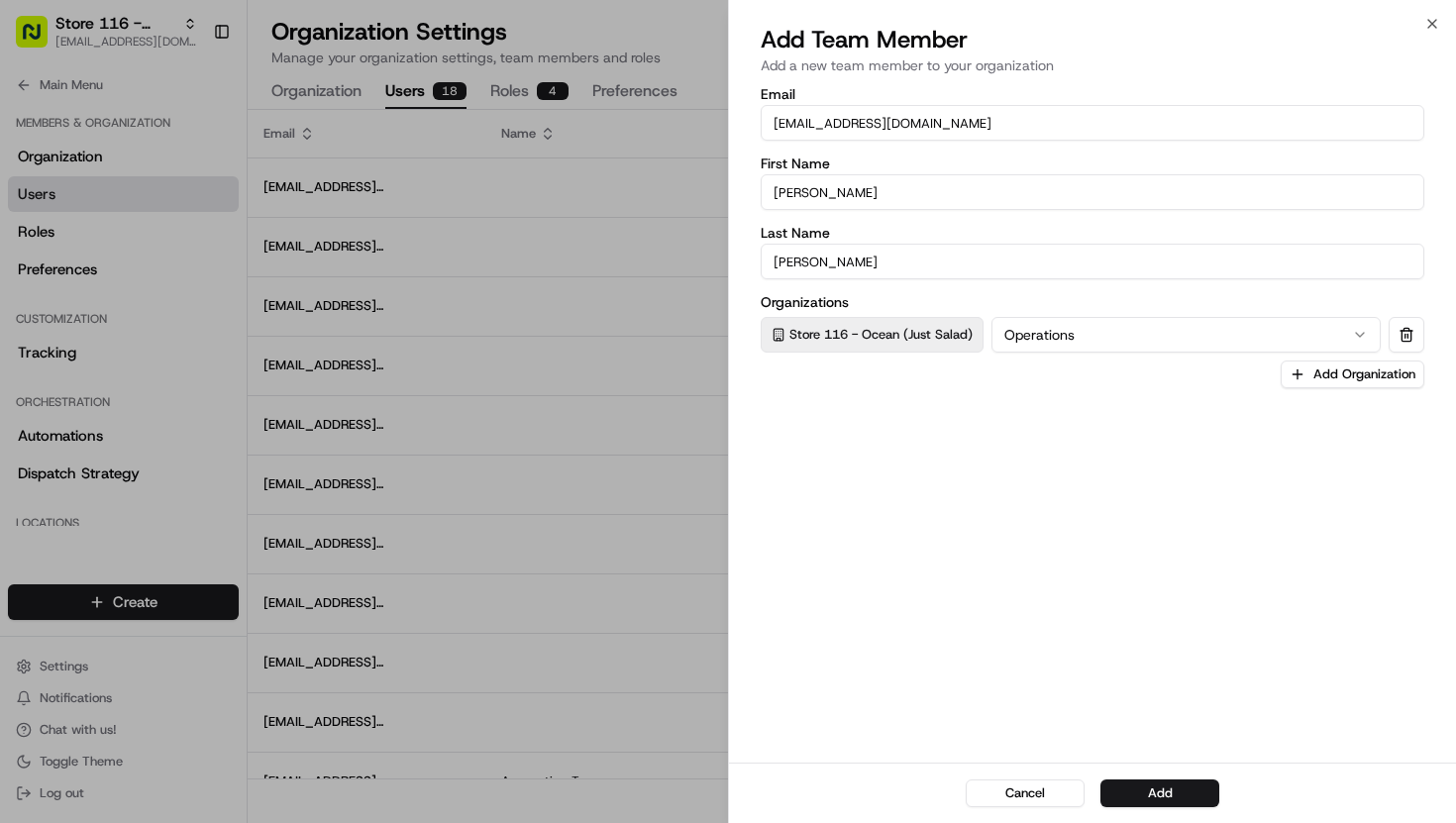 click on "[EMAIL_ADDRESS][DOMAIN_NAME]" at bounding box center (1092, 123) 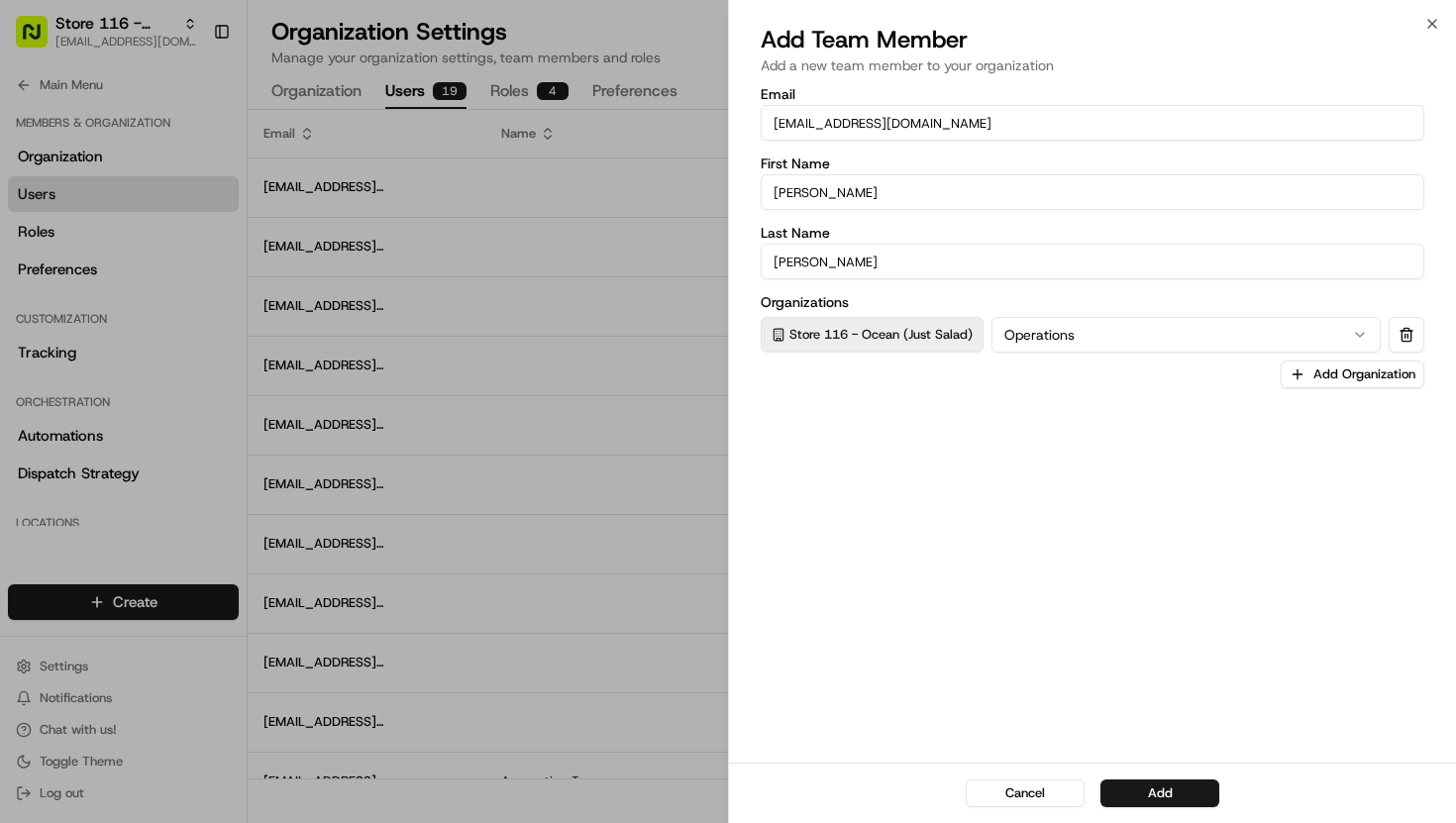 type on "[EMAIL_ADDRESS][DOMAIN_NAME]" 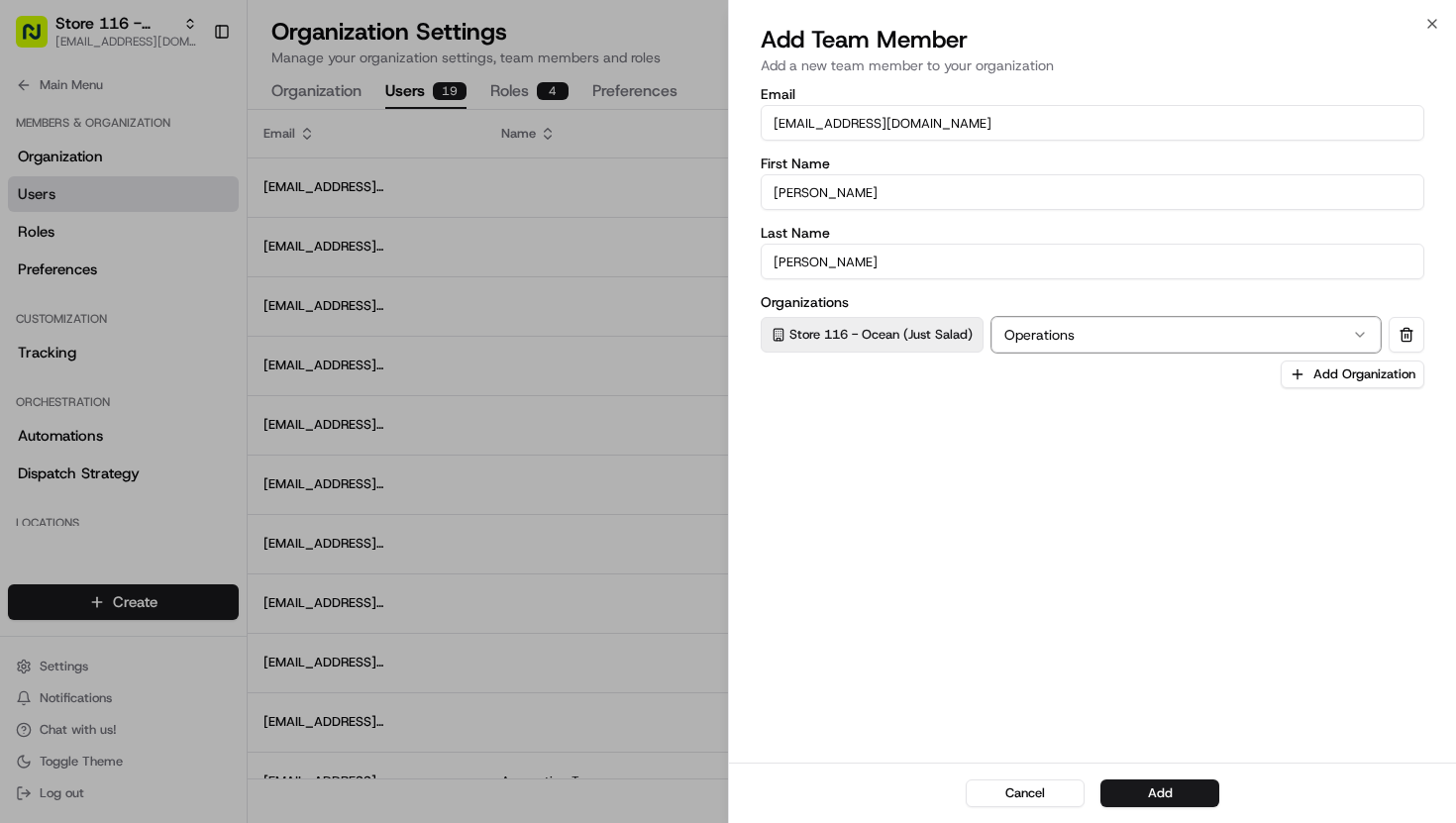 type 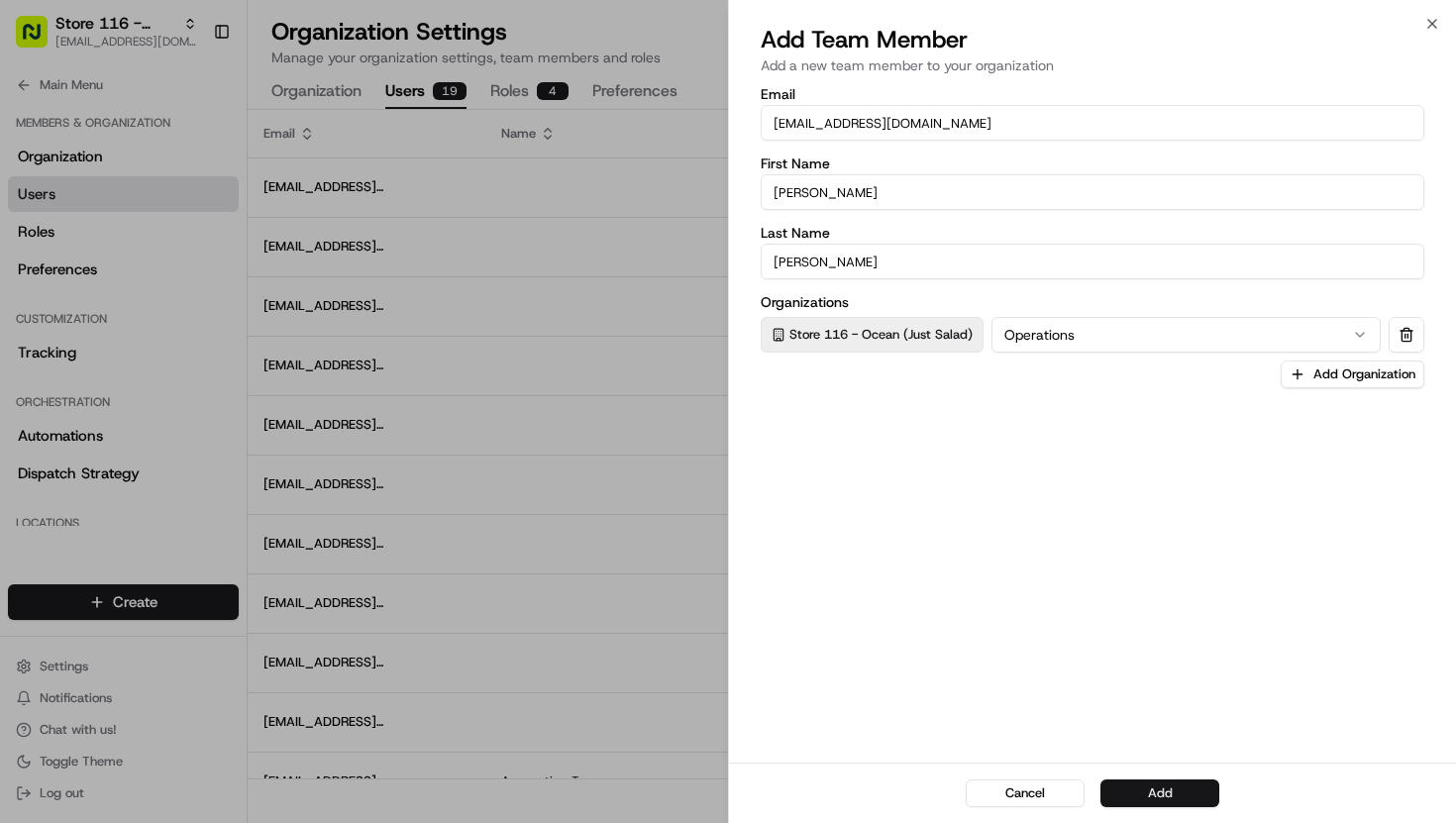 click on "Add" at bounding box center (1160, 793) 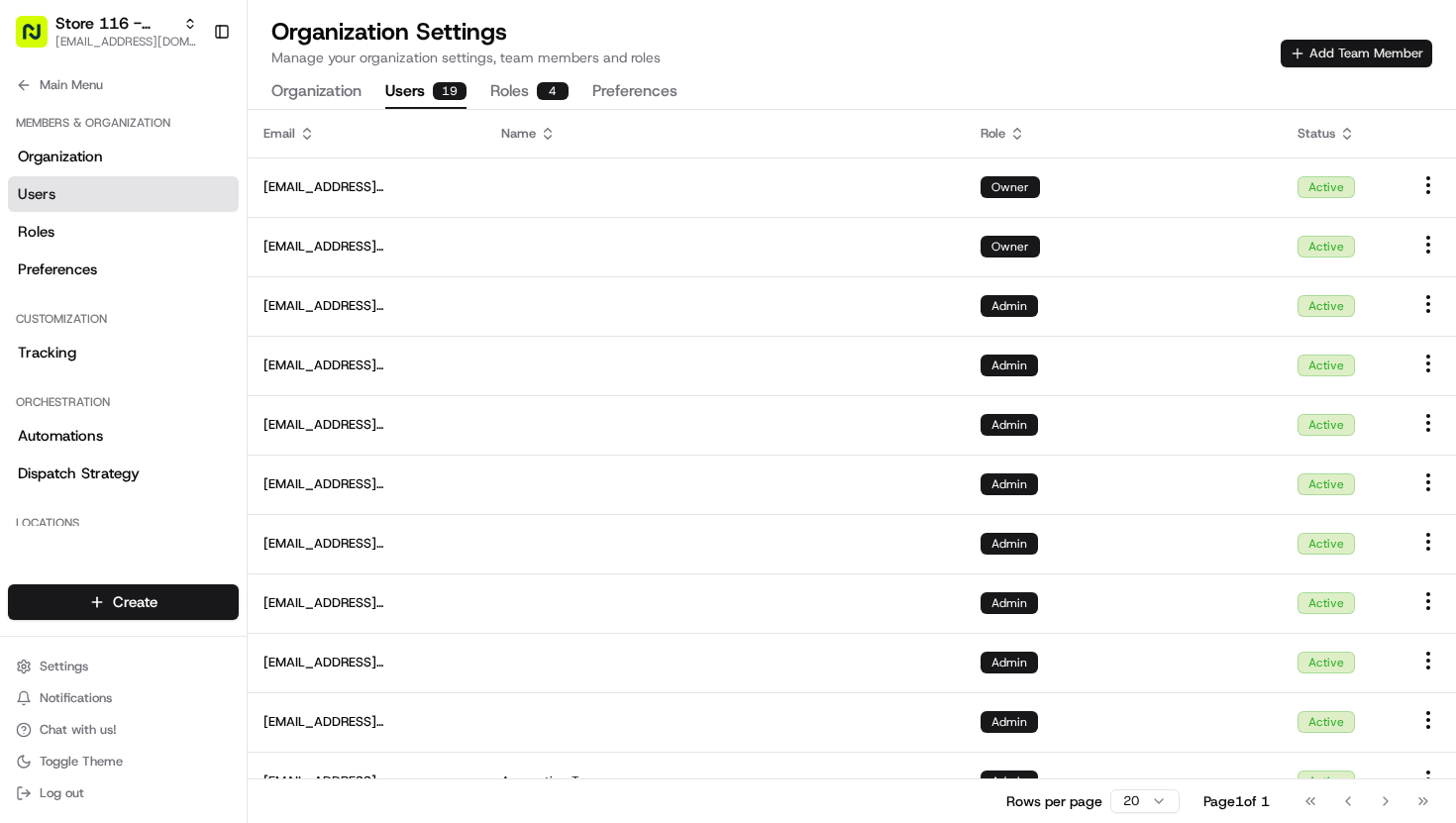 click on "Add Team Member" at bounding box center (1356, 53) 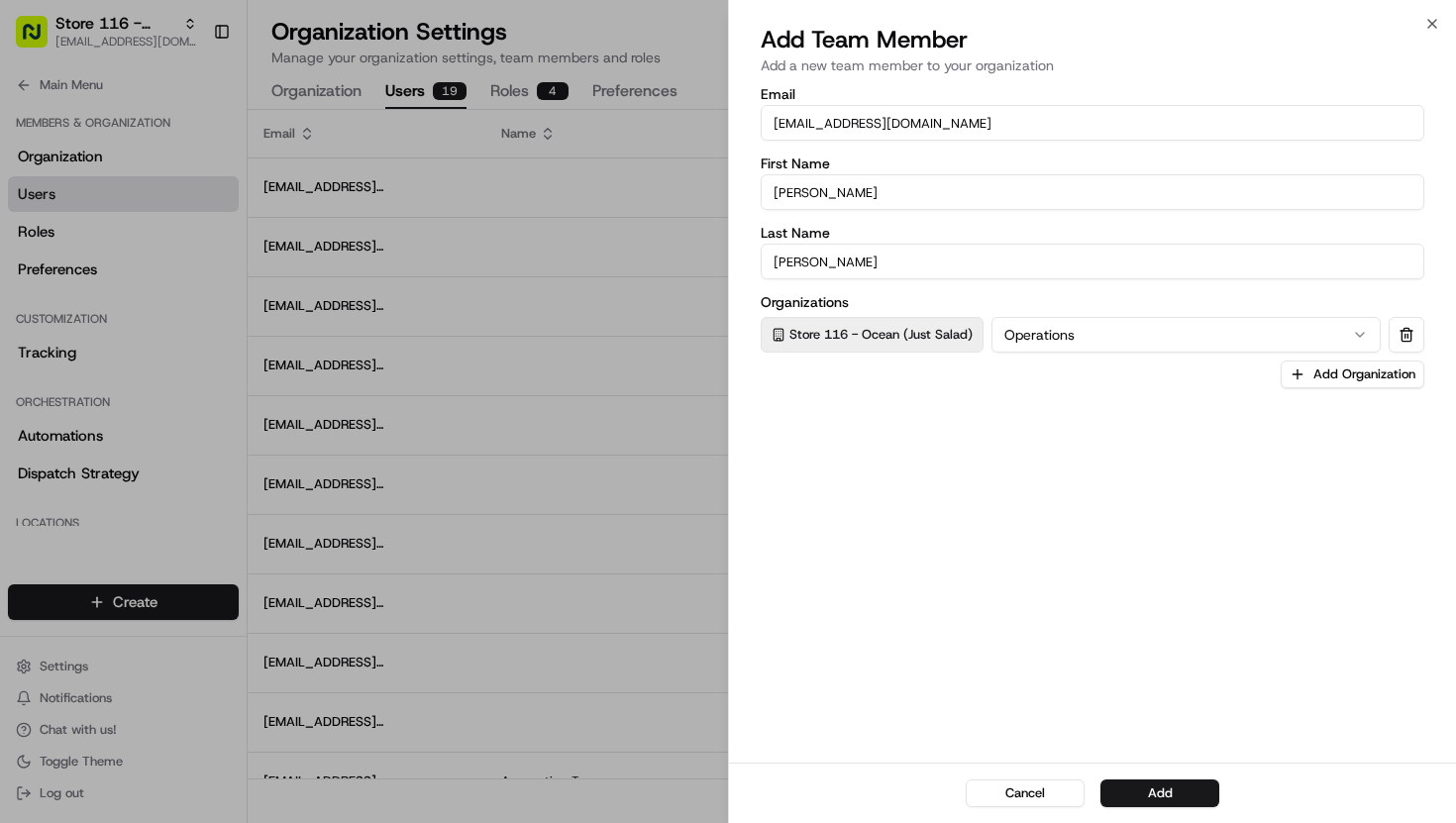 drag, startPoint x: 828, startPoint y: 127, endPoint x: 674, endPoint y: 115, distance: 154.46682 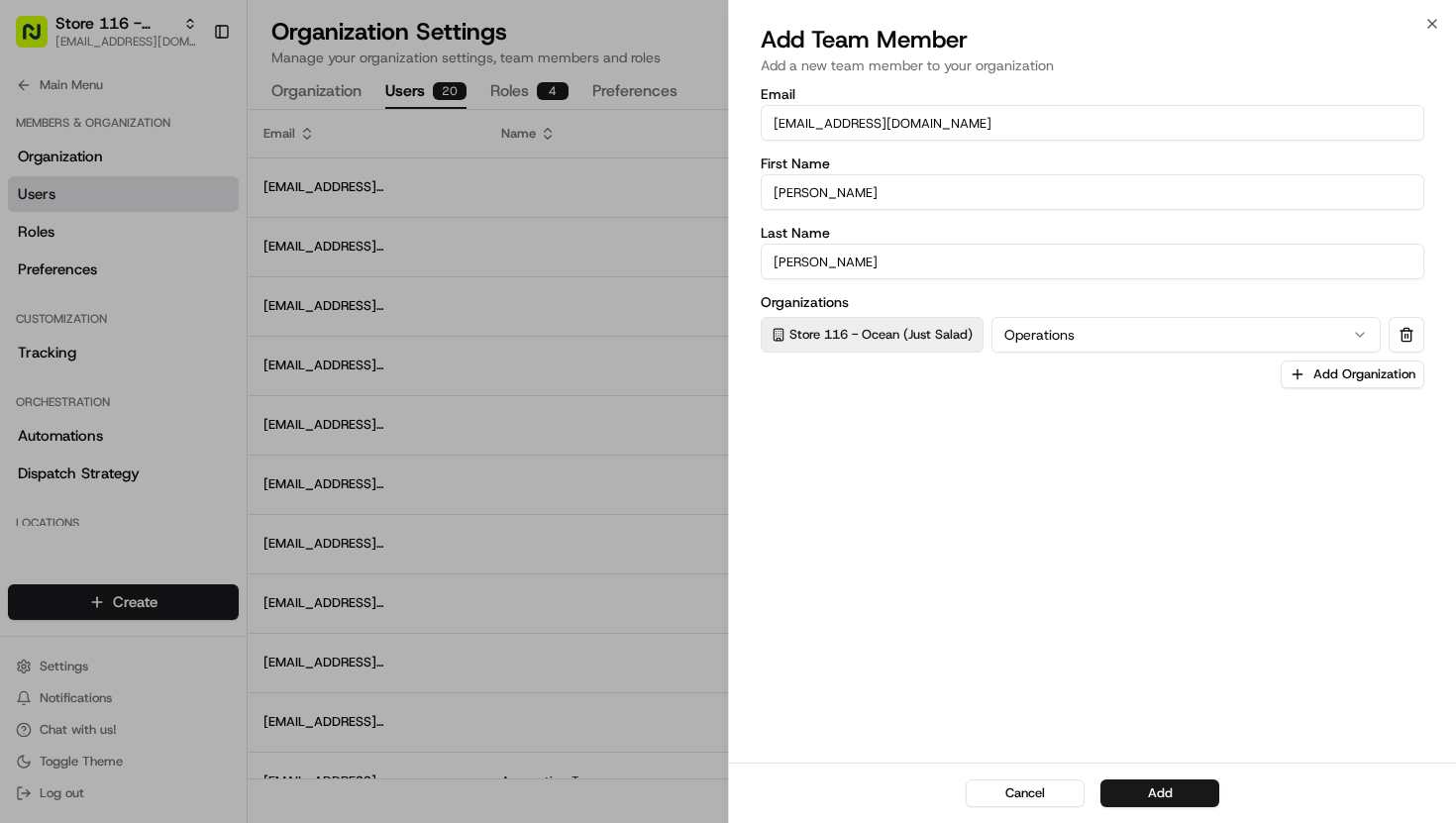 type on "[EMAIL_ADDRESS][DOMAIN_NAME]" 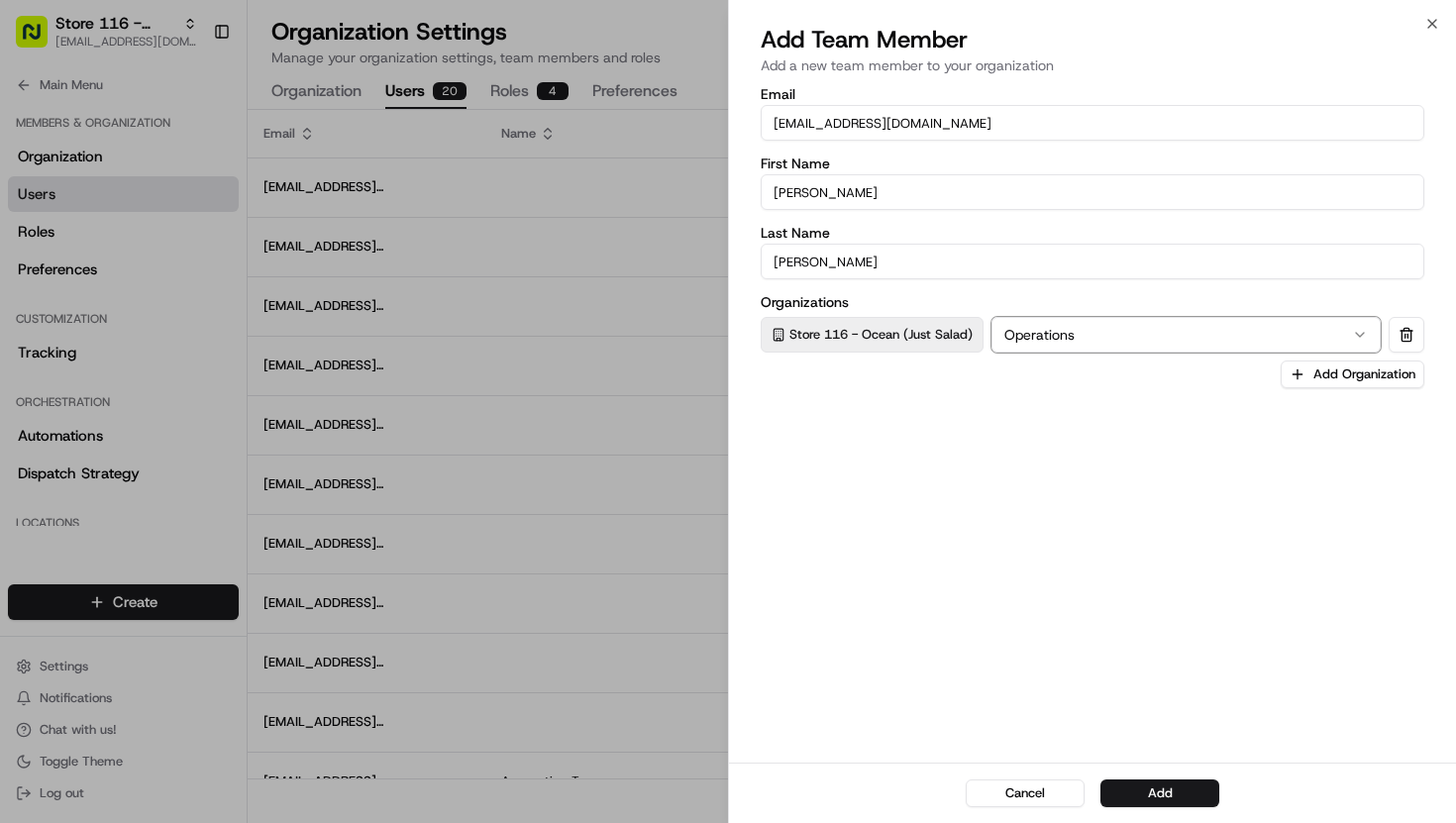 type 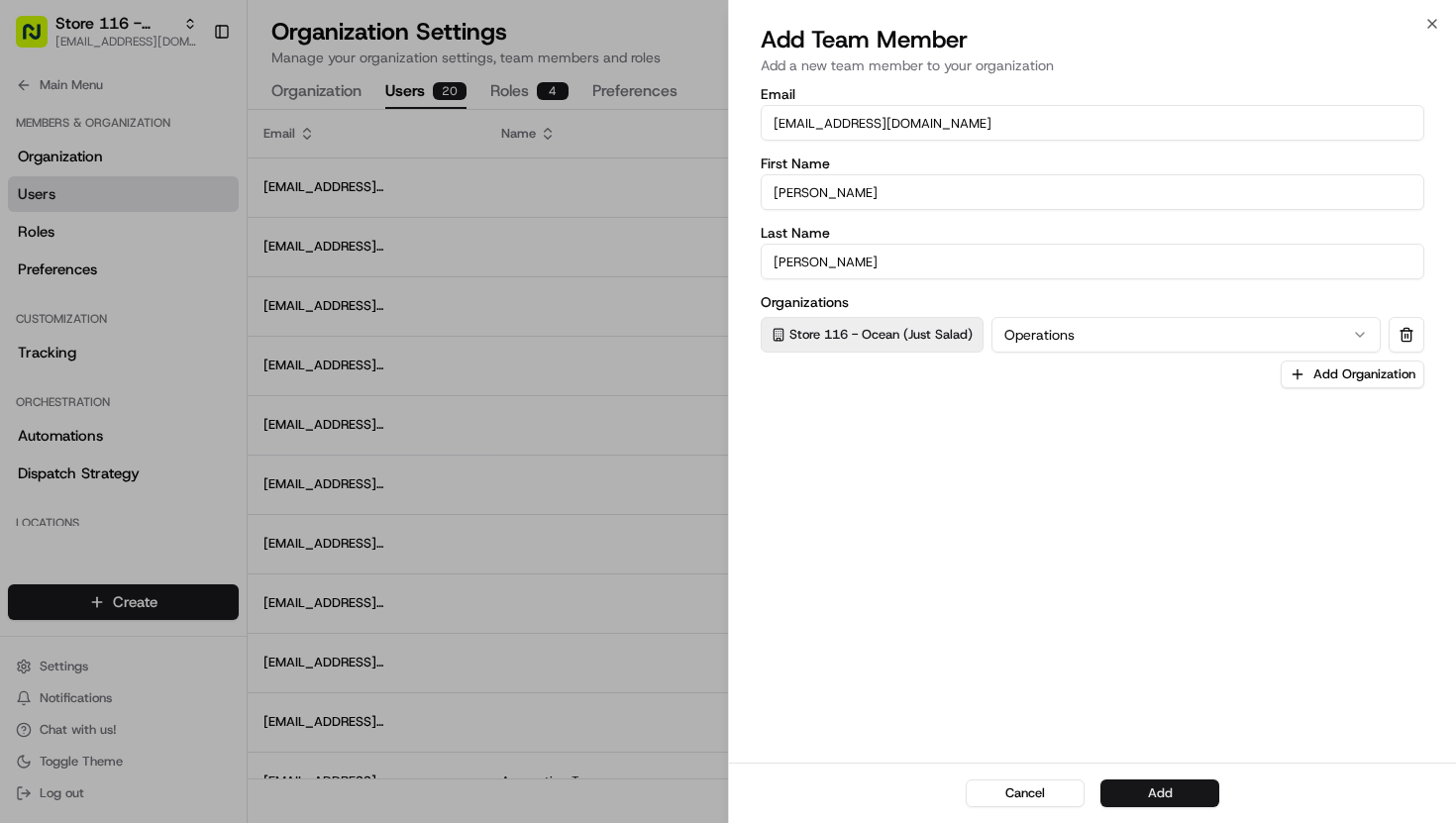 click on "Add" at bounding box center [1160, 793] 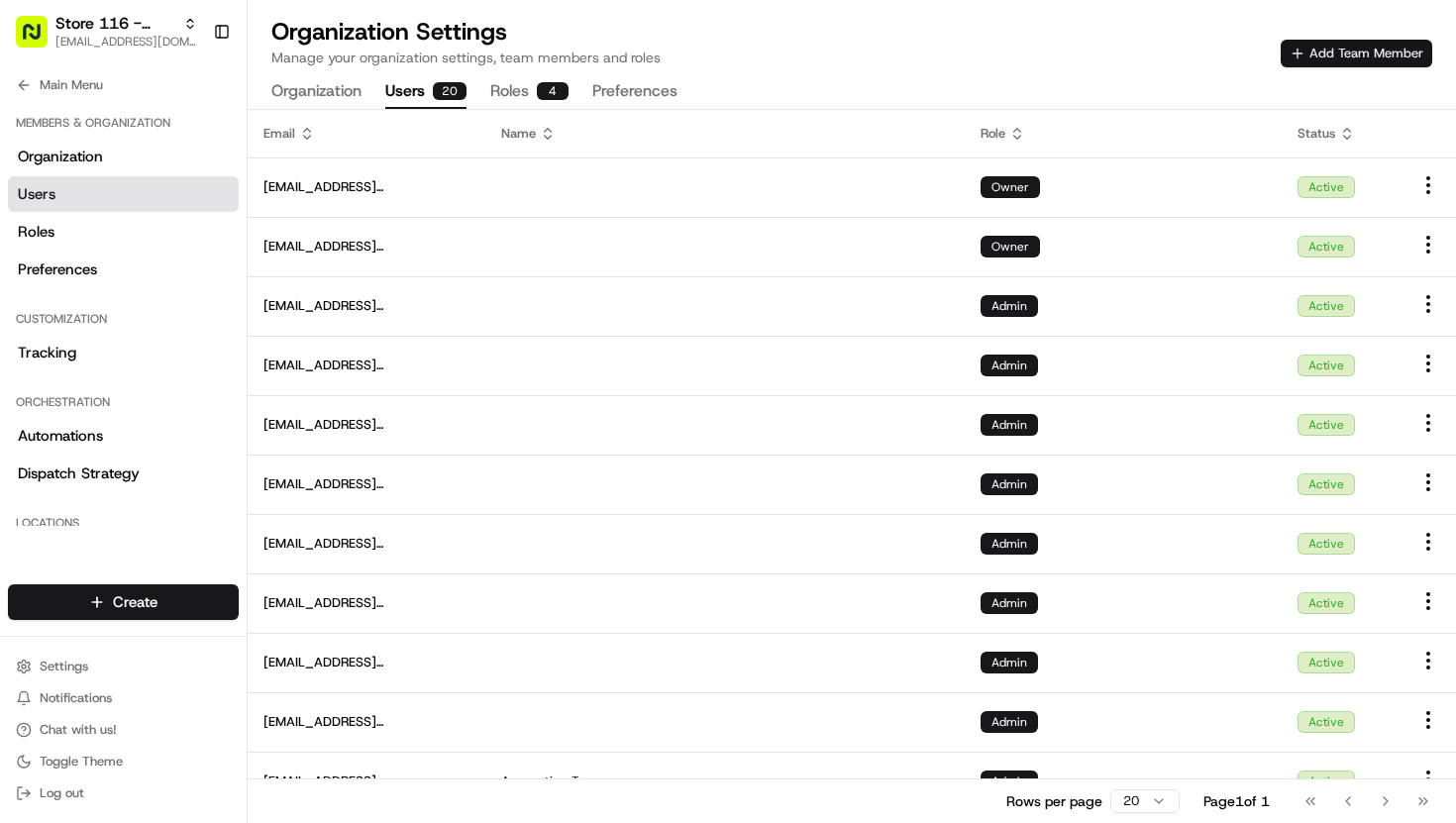 click on "Add Team Member" at bounding box center (1356, 53) 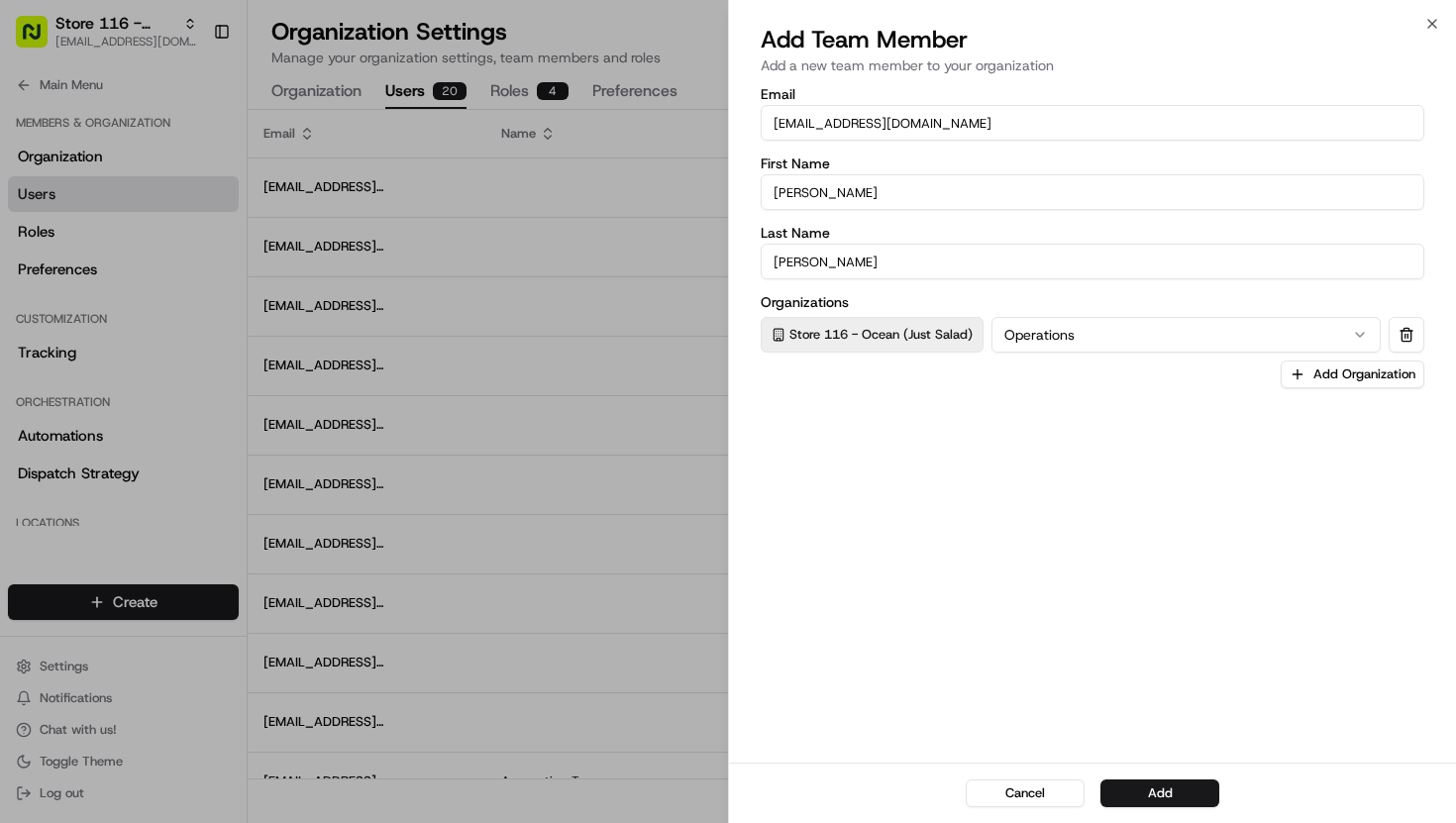 drag, startPoint x: 817, startPoint y: 128, endPoint x: 692, endPoint y: 140, distance: 125.57468 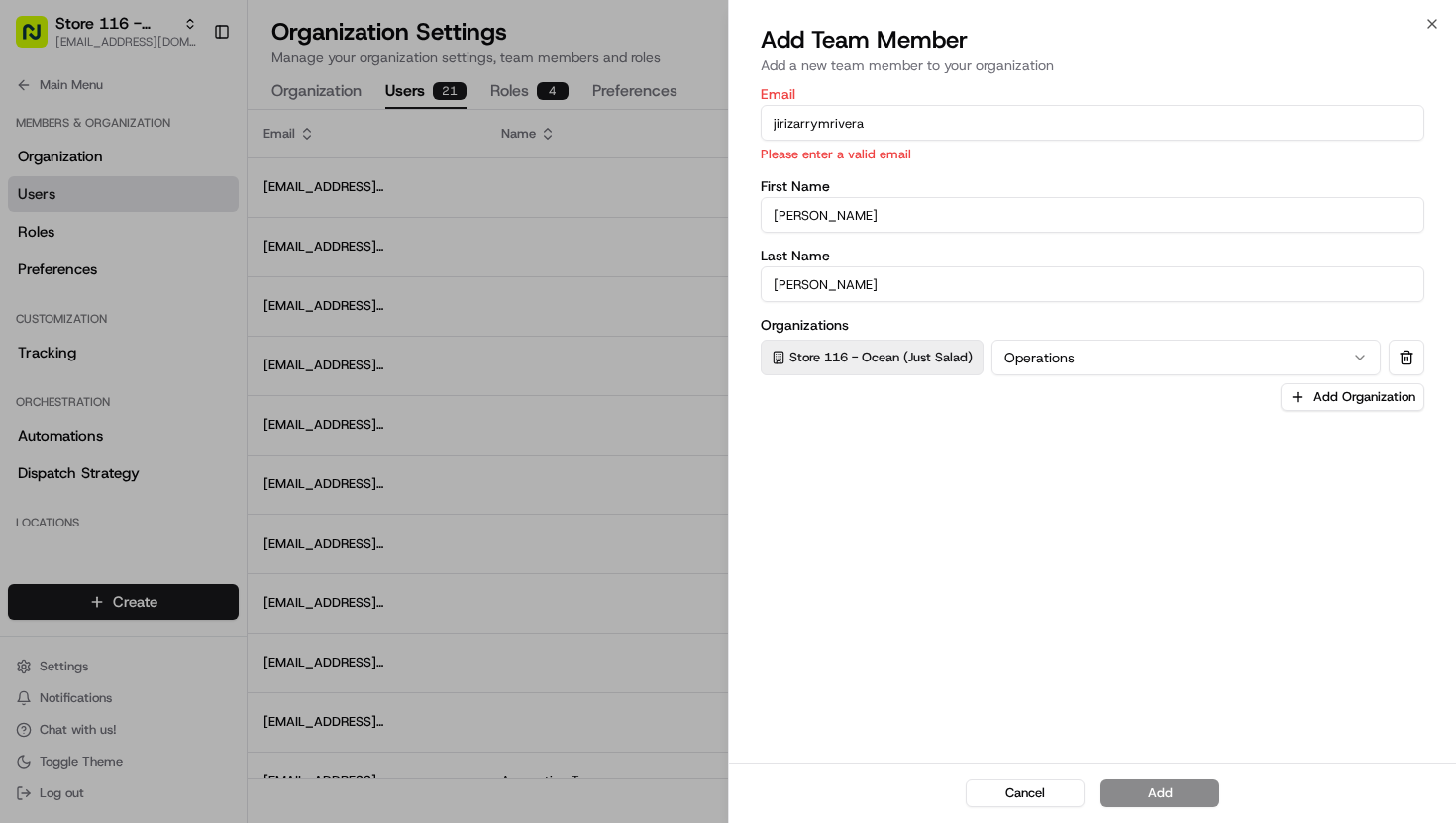 click on "jirizarrymrivera" at bounding box center [1092, 123] 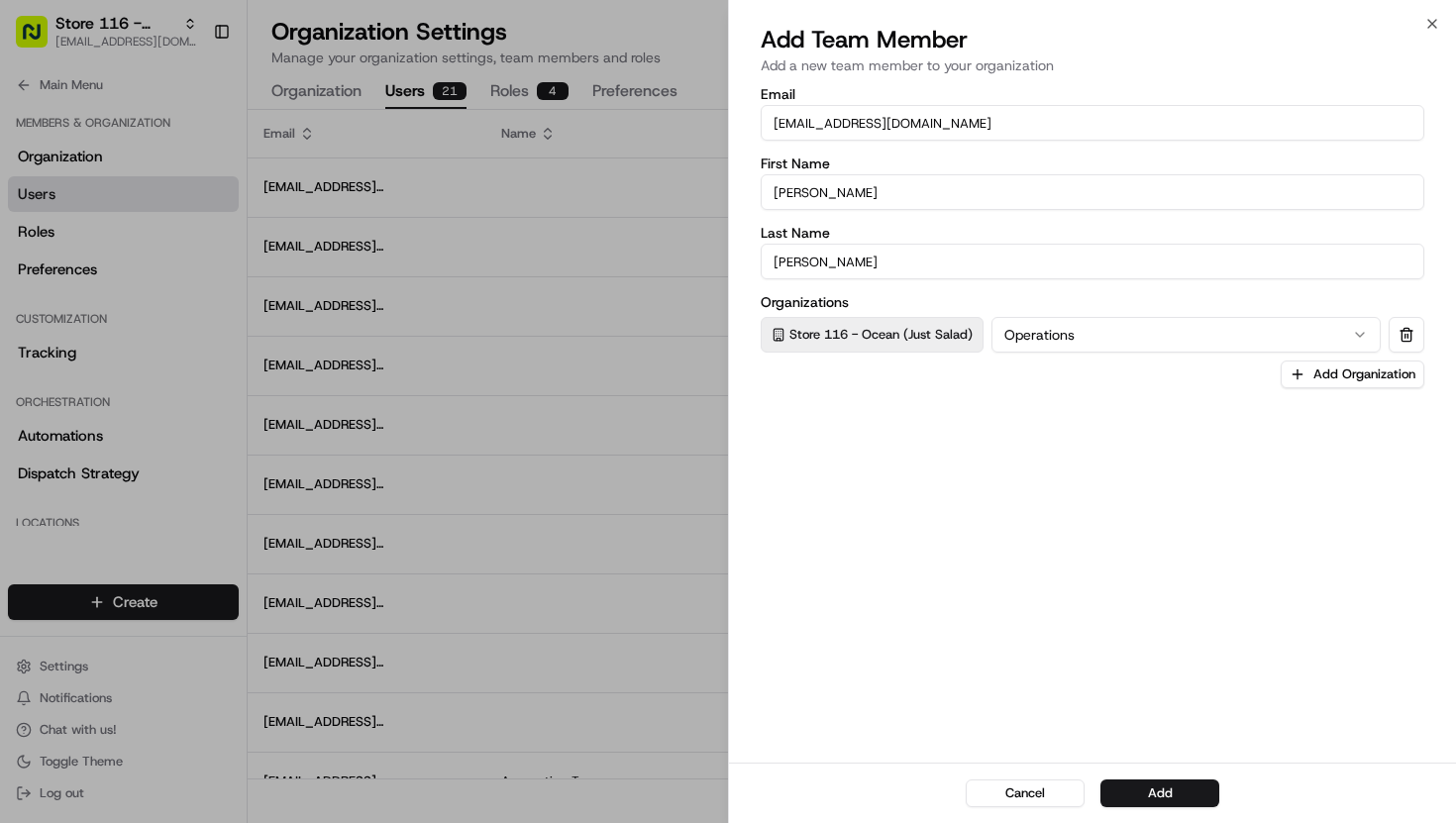 type on "[EMAIL_ADDRESS][DOMAIN_NAME]" 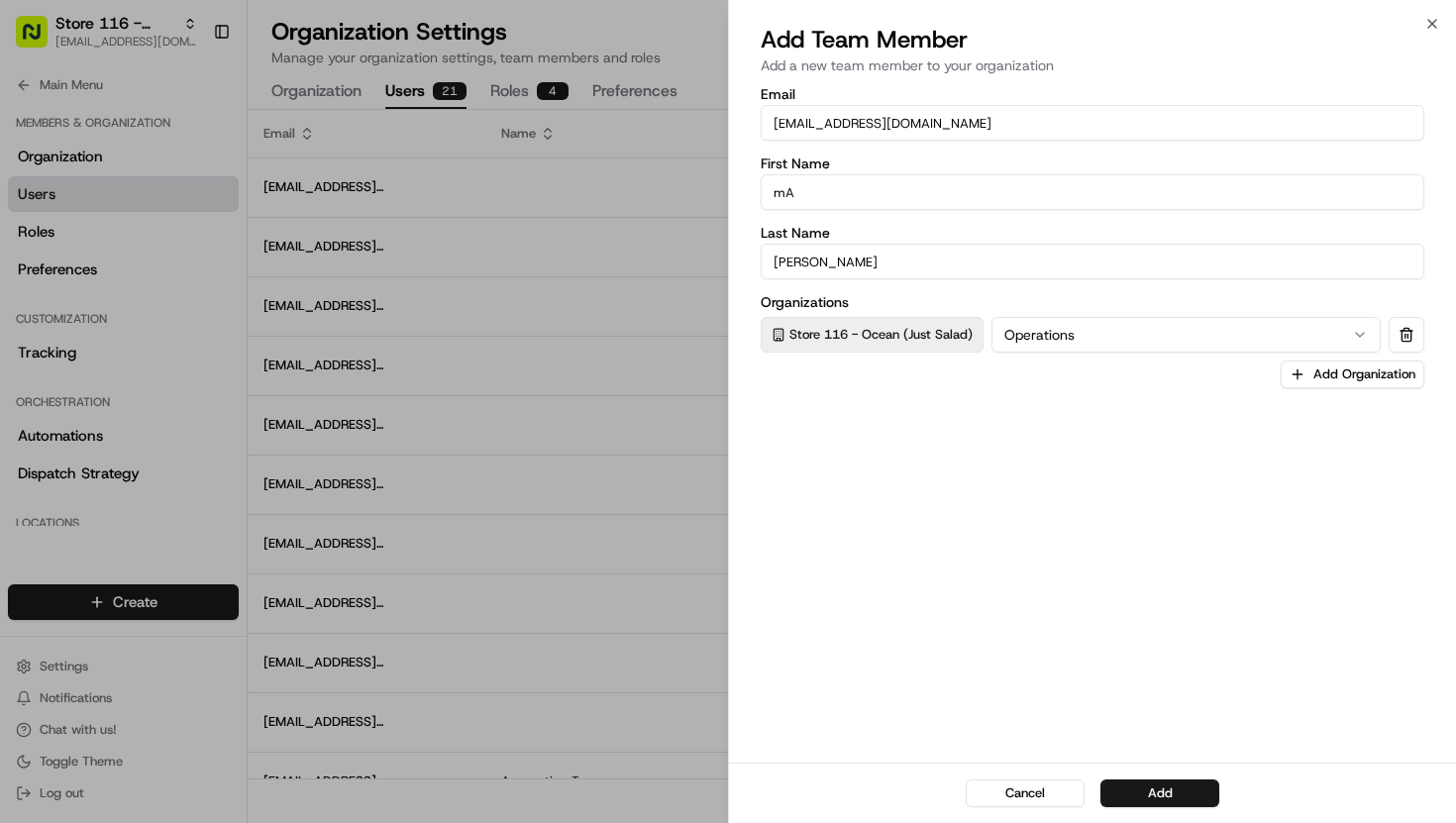 type on "m" 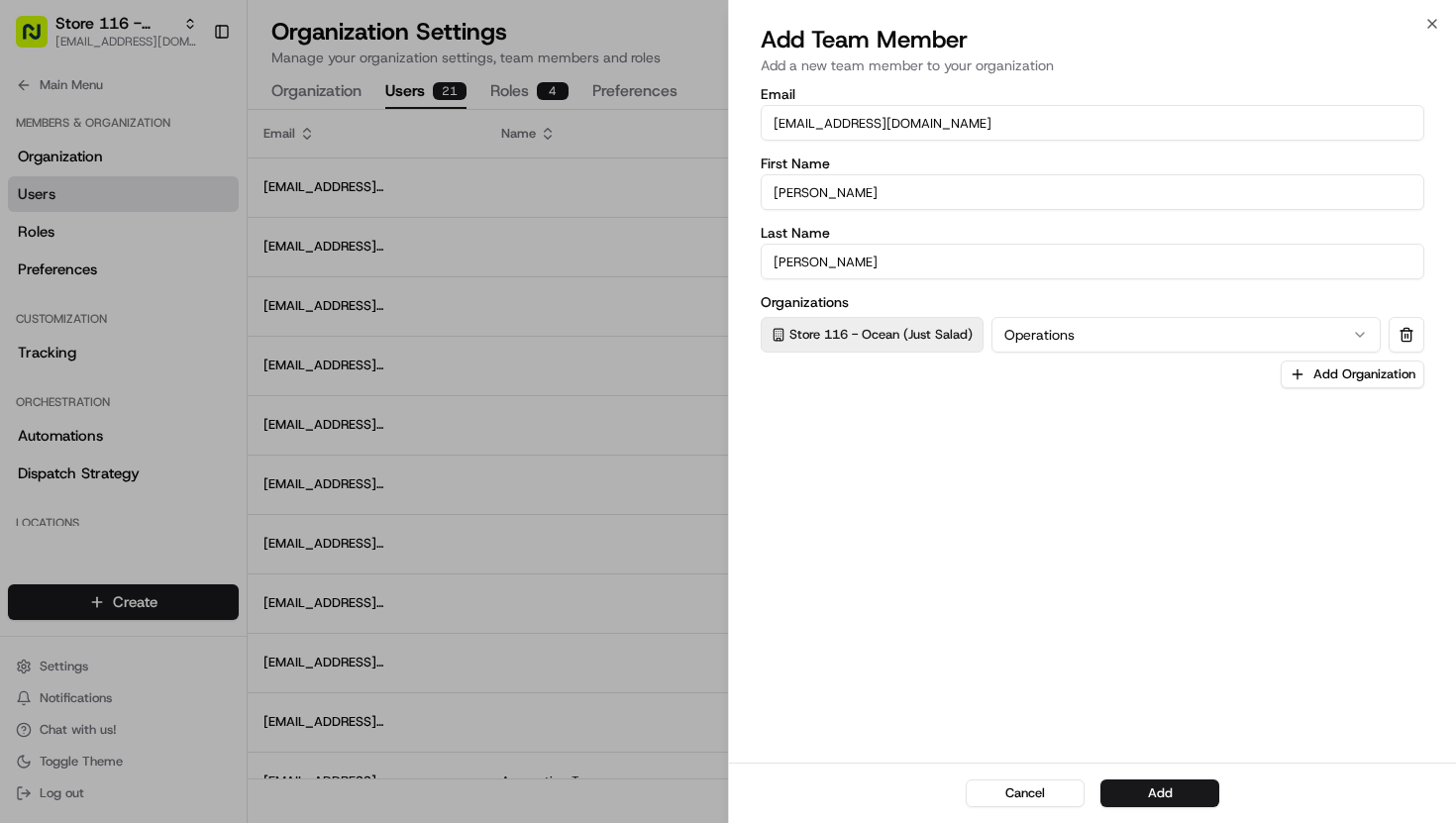 type on "[PERSON_NAME]" 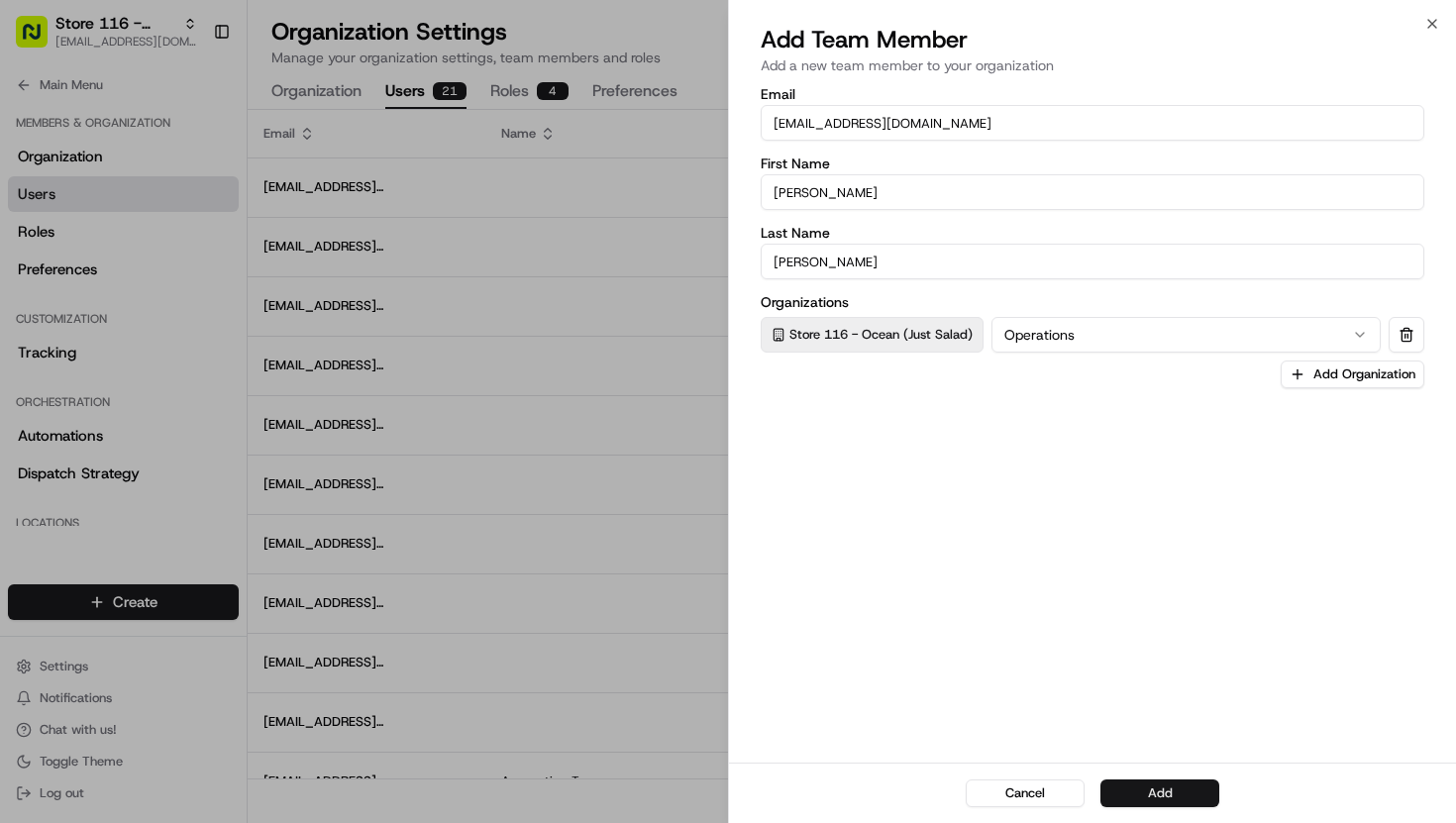 type on "[PERSON_NAME]" 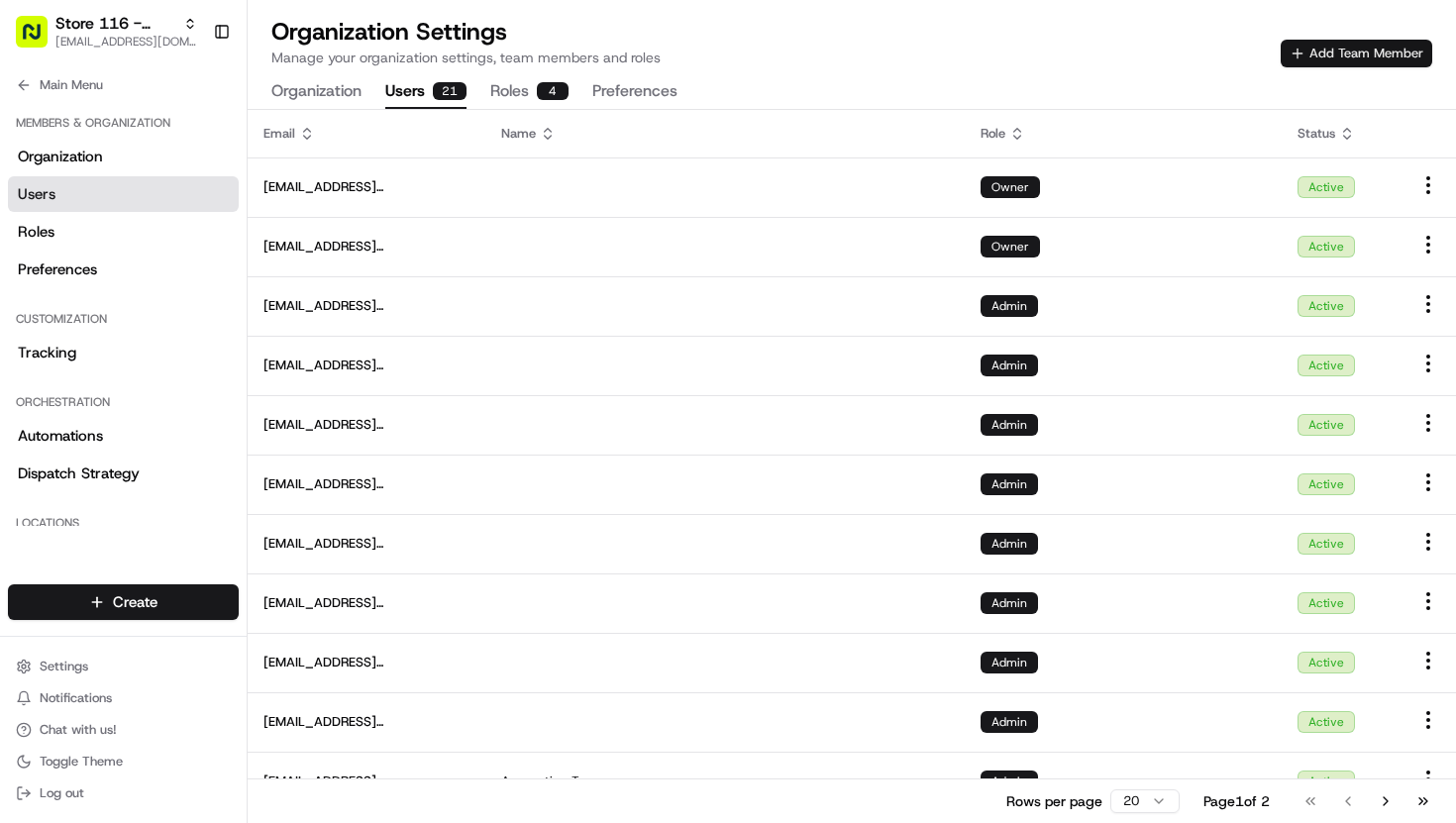 click on "Add Team Member" at bounding box center [1356, 53] 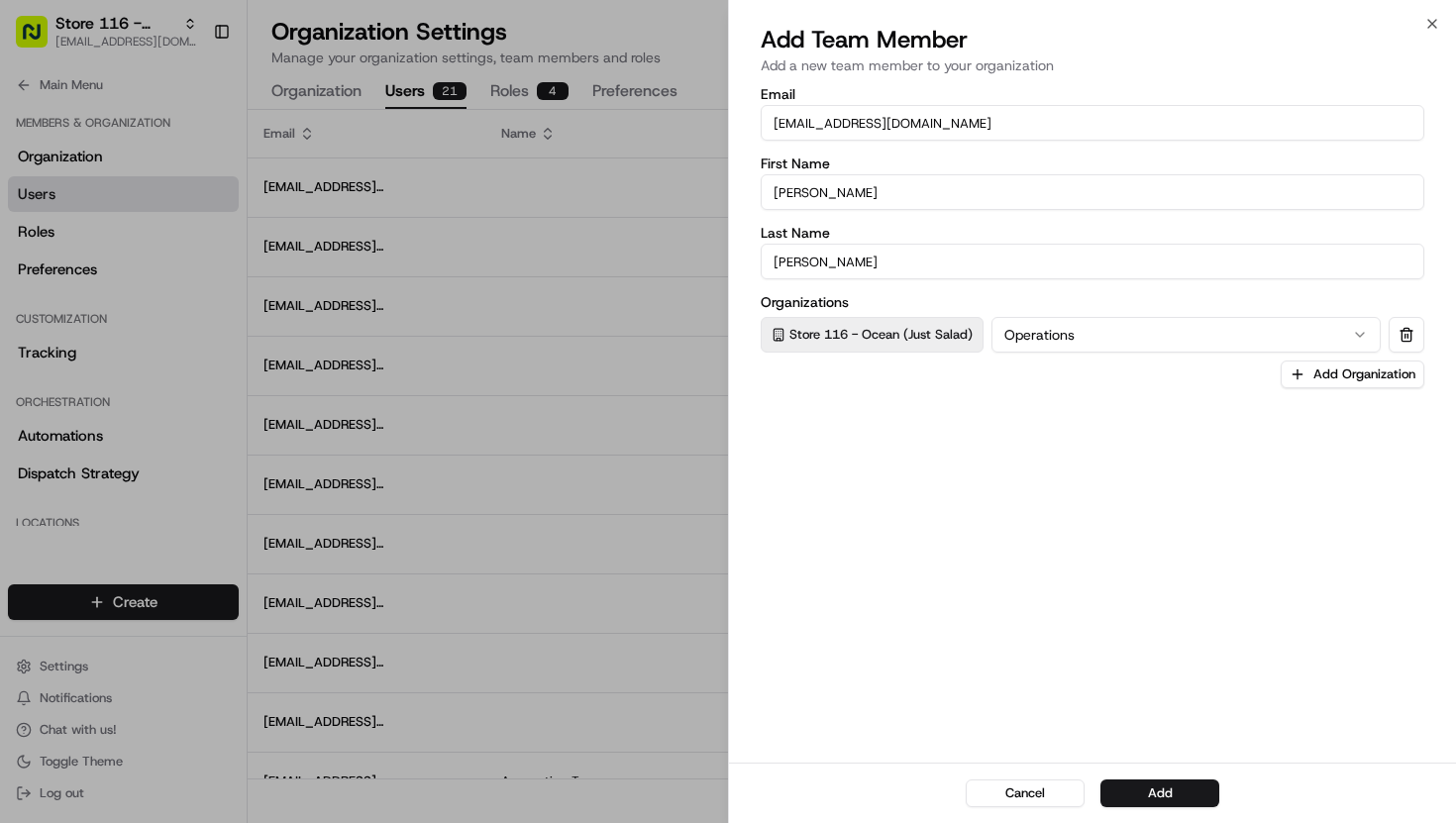 drag, startPoint x: 817, startPoint y: 126, endPoint x: 720, endPoint y: 114, distance: 97.73945 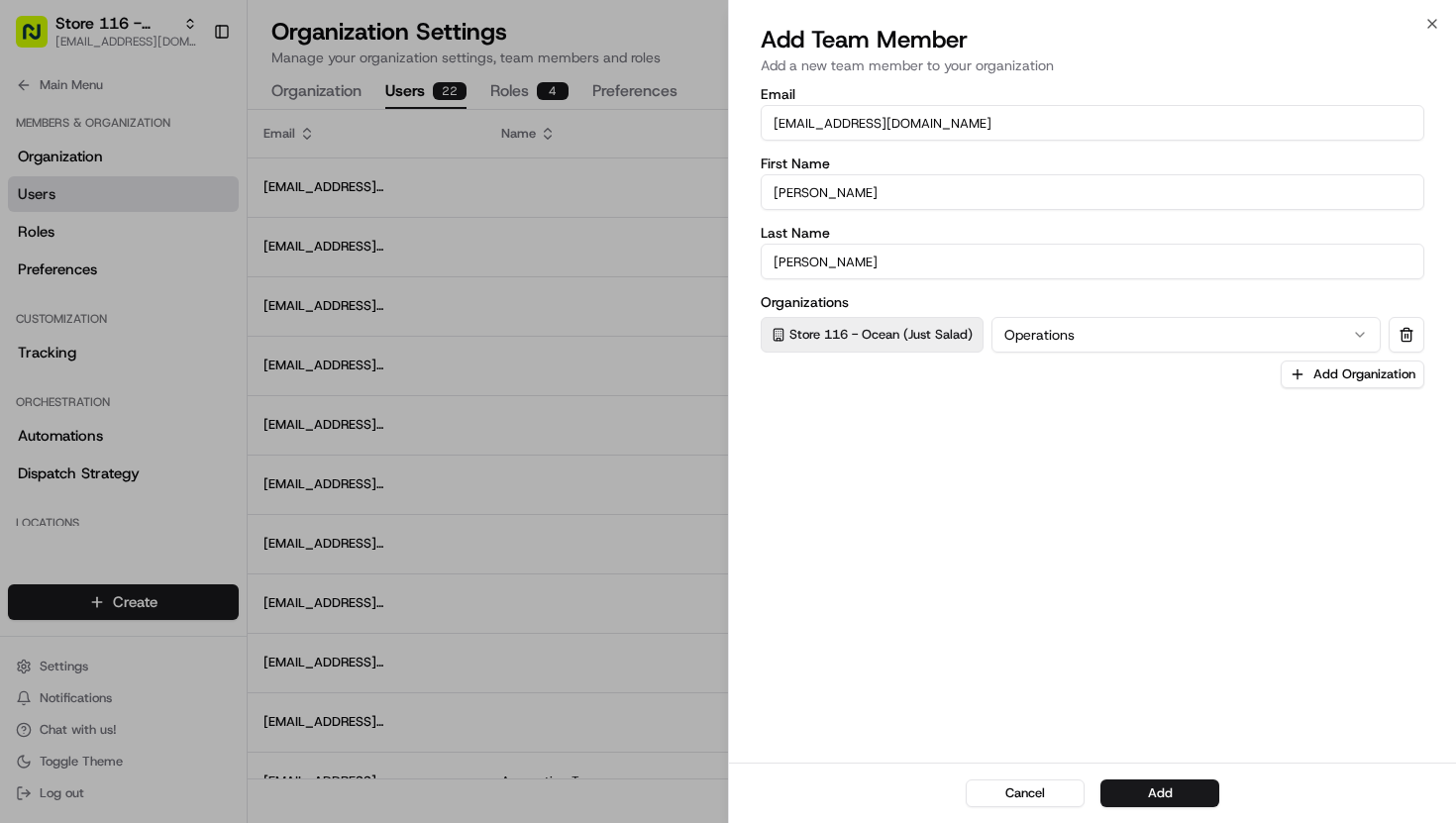type on "[EMAIL_ADDRESS][DOMAIN_NAME]" 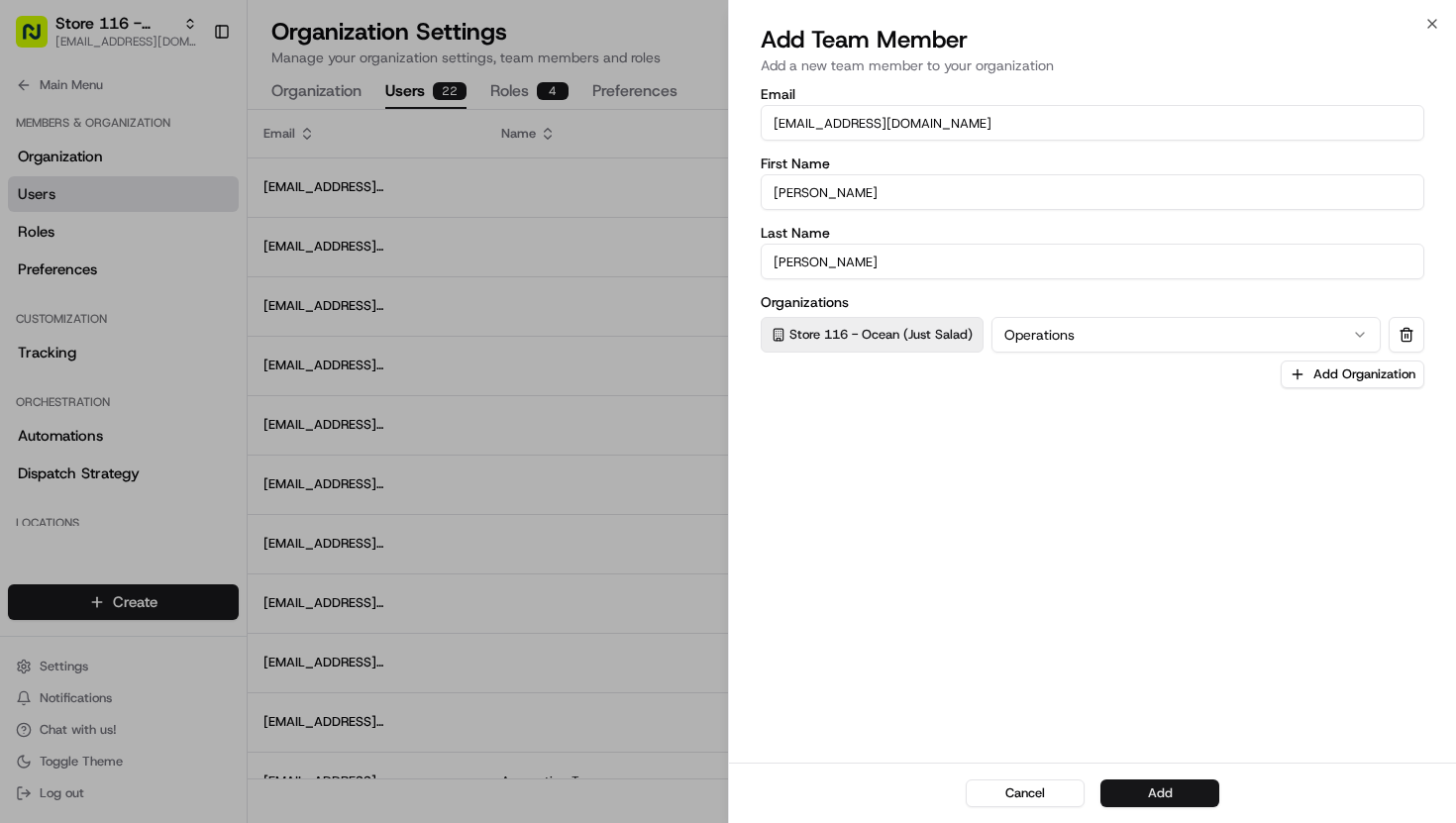 type on "[PERSON_NAME]" 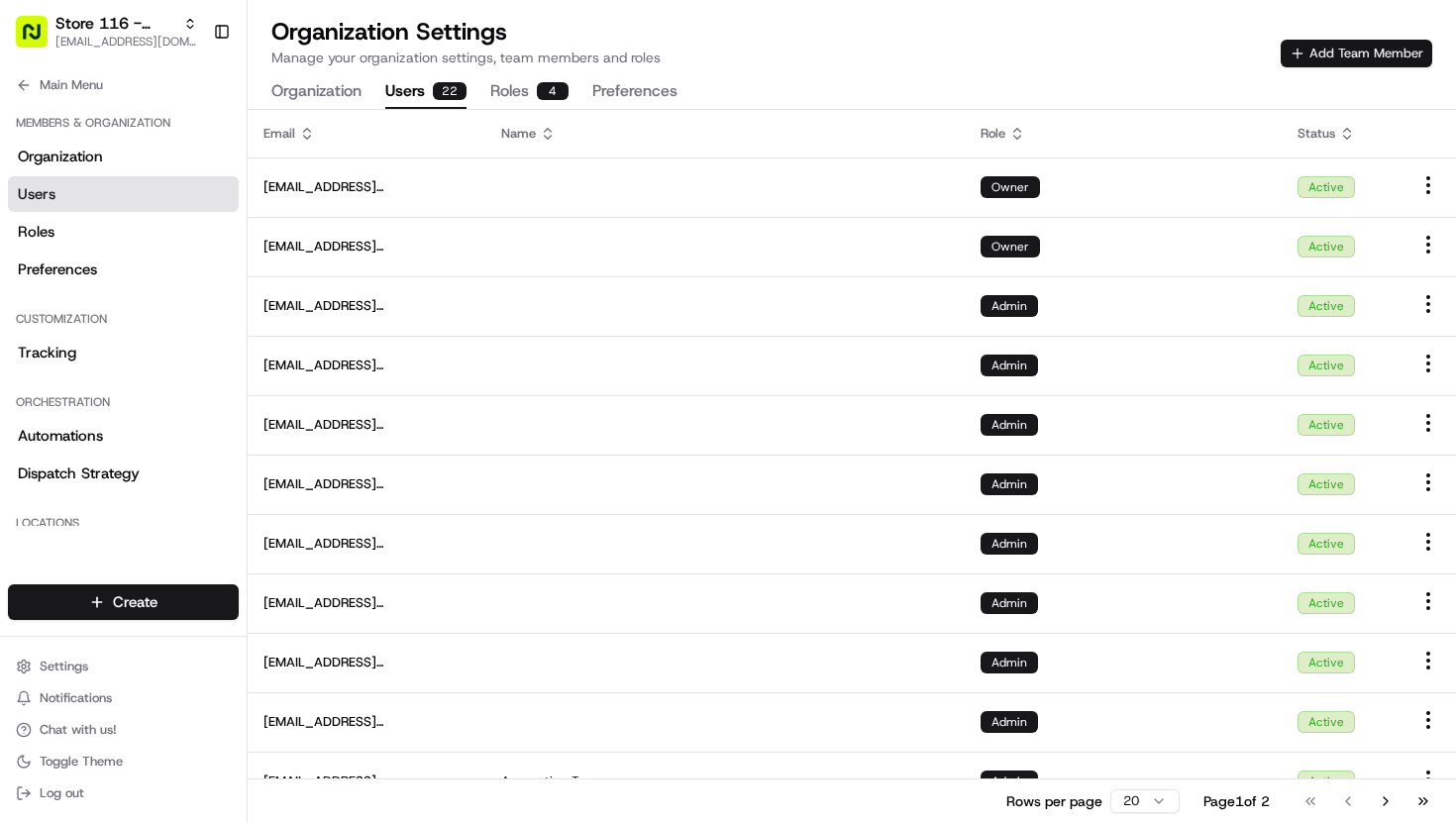 click on "Add Team Member" at bounding box center [1356, 53] 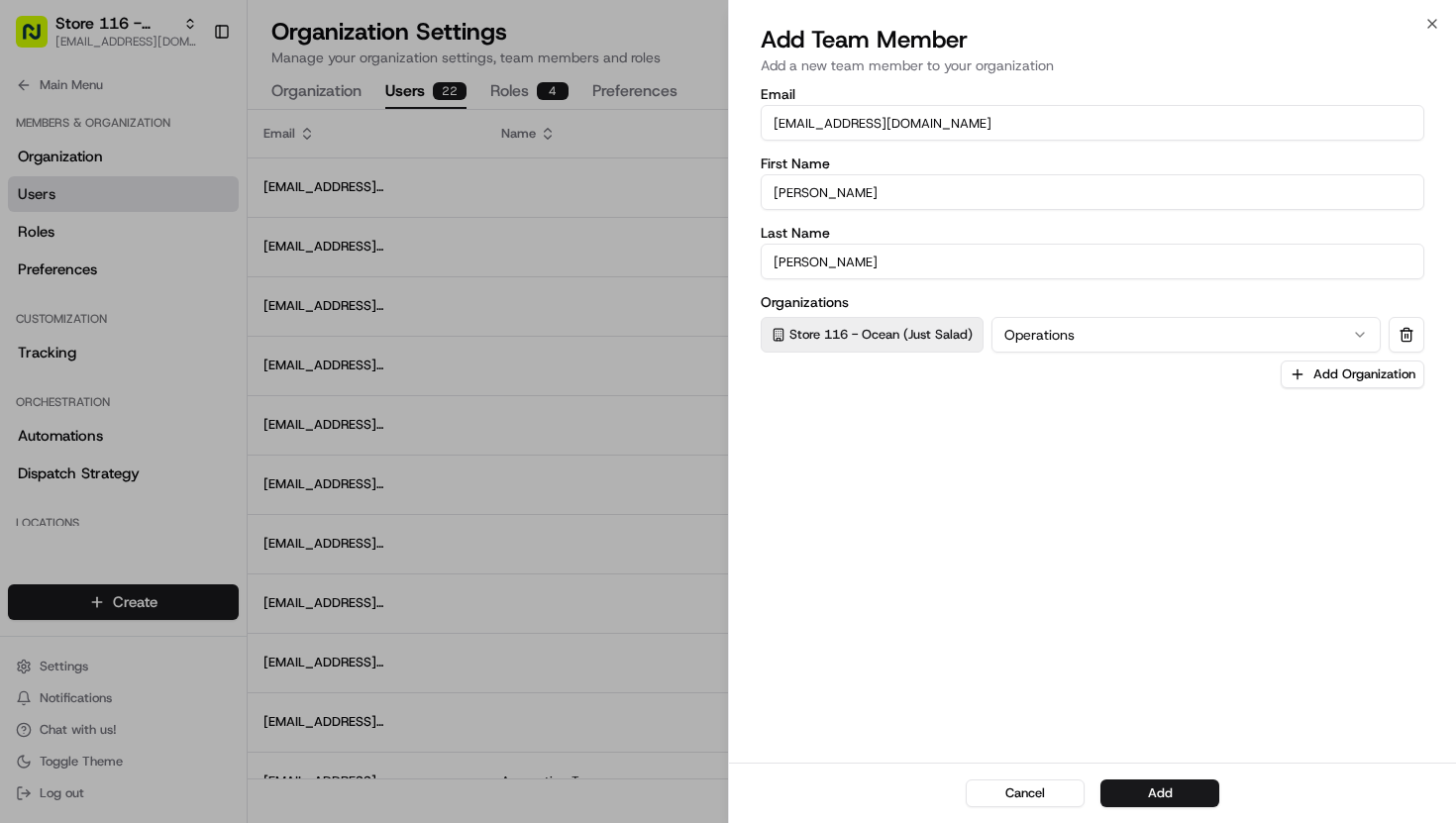 drag, startPoint x: 810, startPoint y: 125, endPoint x: 730, endPoint y: 118, distance: 80.3057 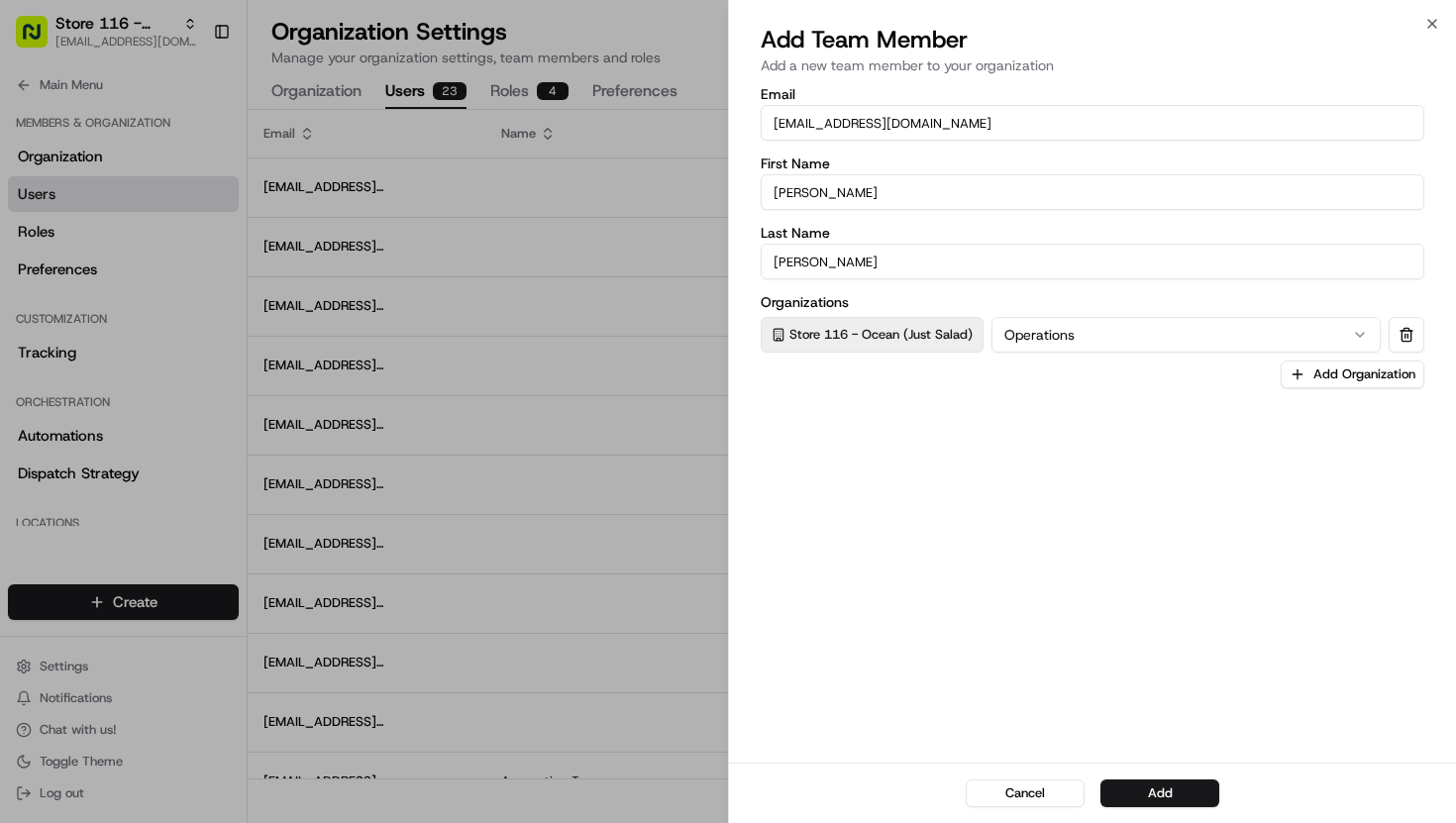 type on "[EMAIL_ADDRESS][DOMAIN_NAME]" 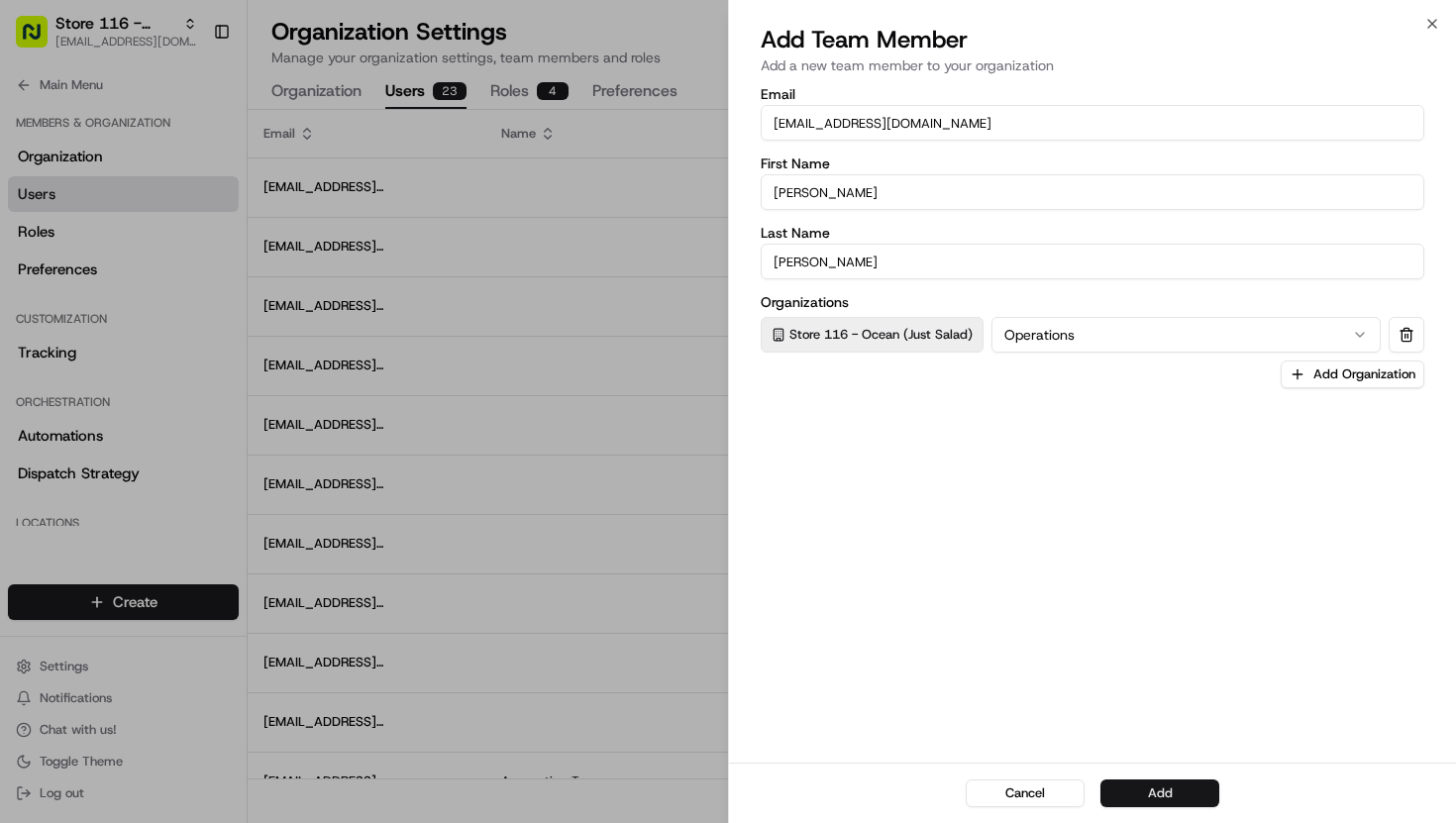type on "[PERSON_NAME]" 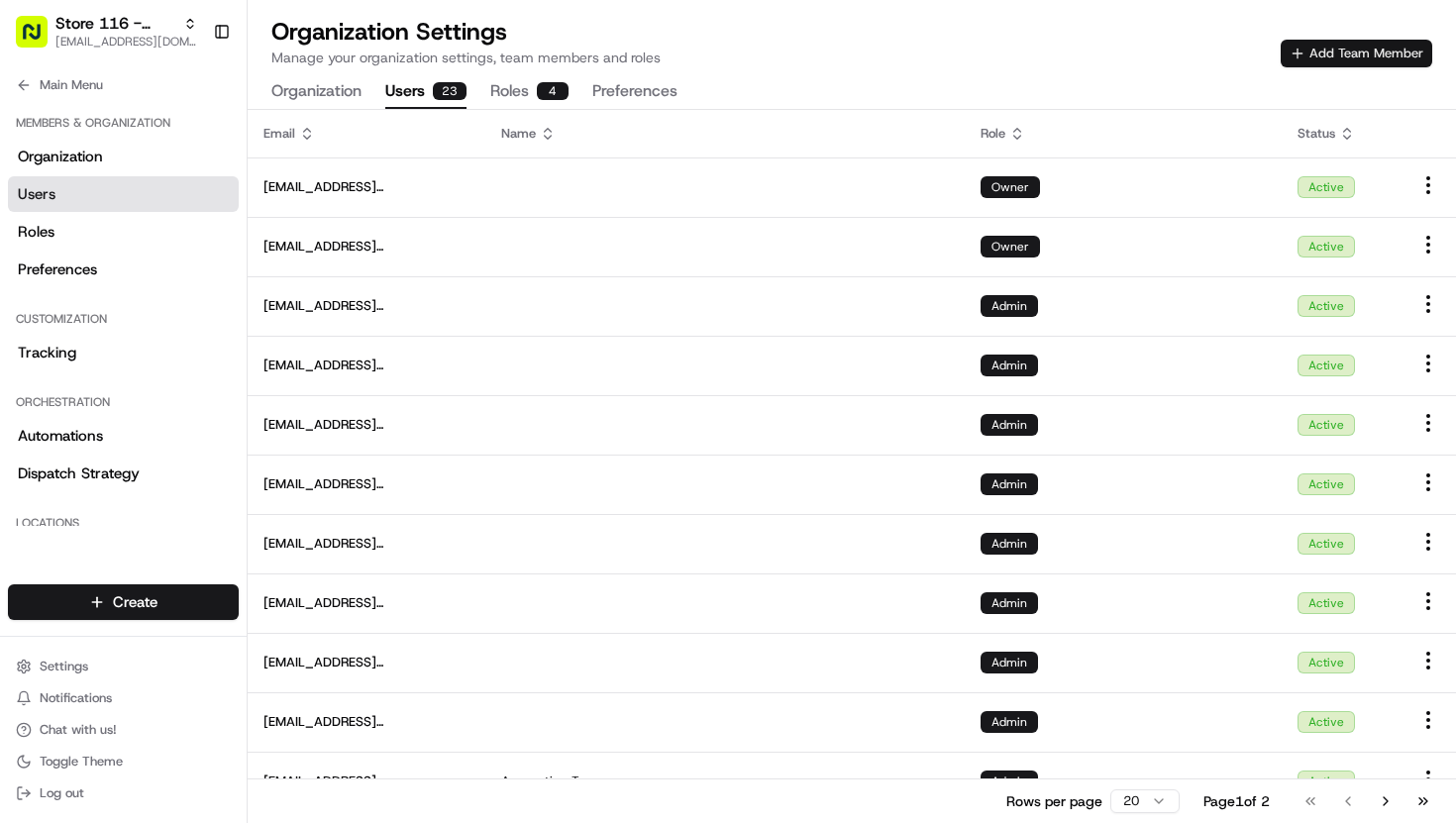 click on "Add Team Member" at bounding box center [1356, 53] 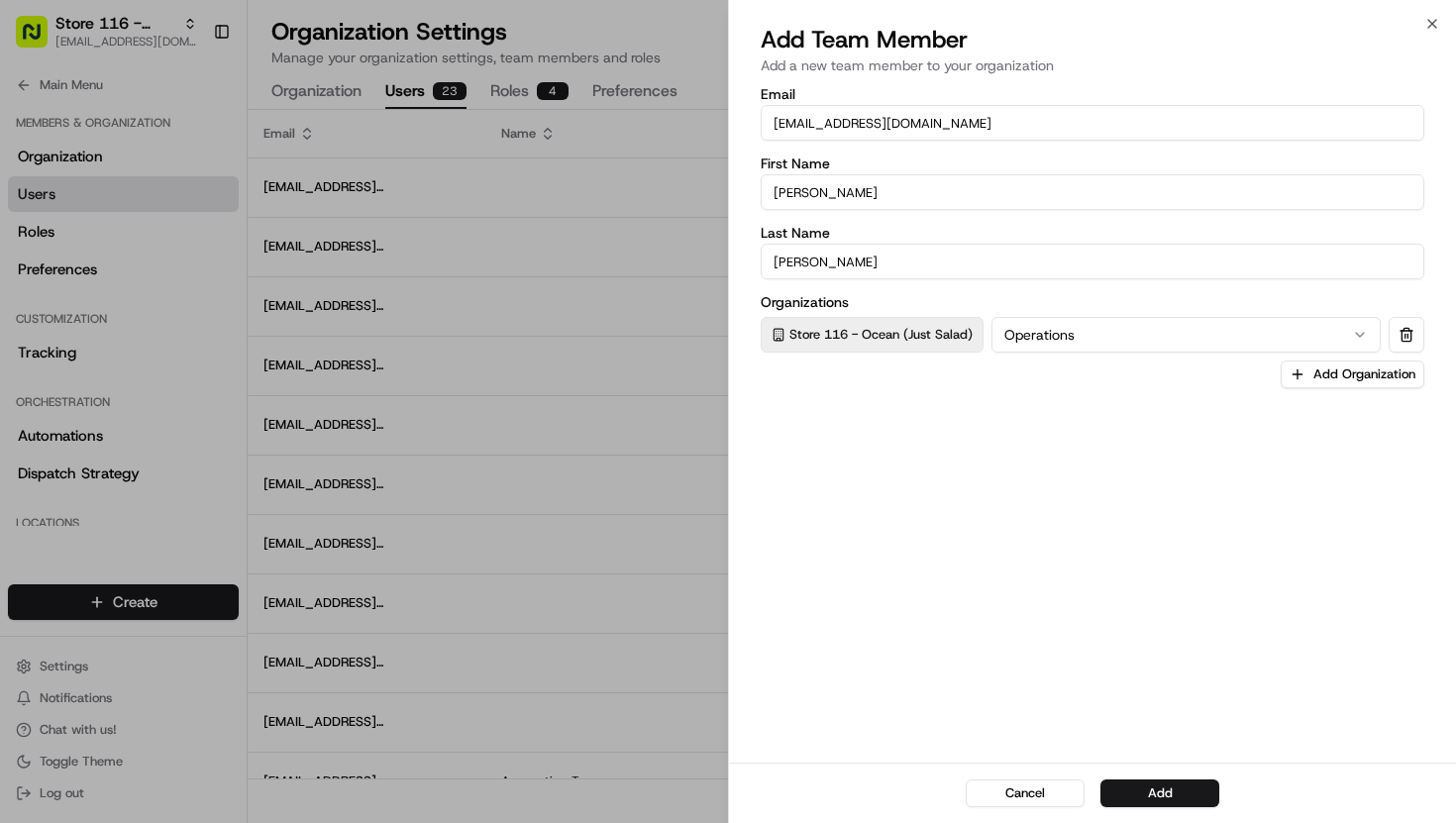 drag, startPoint x: 823, startPoint y: 124, endPoint x: 695, endPoint y: 119, distance: 128.09762 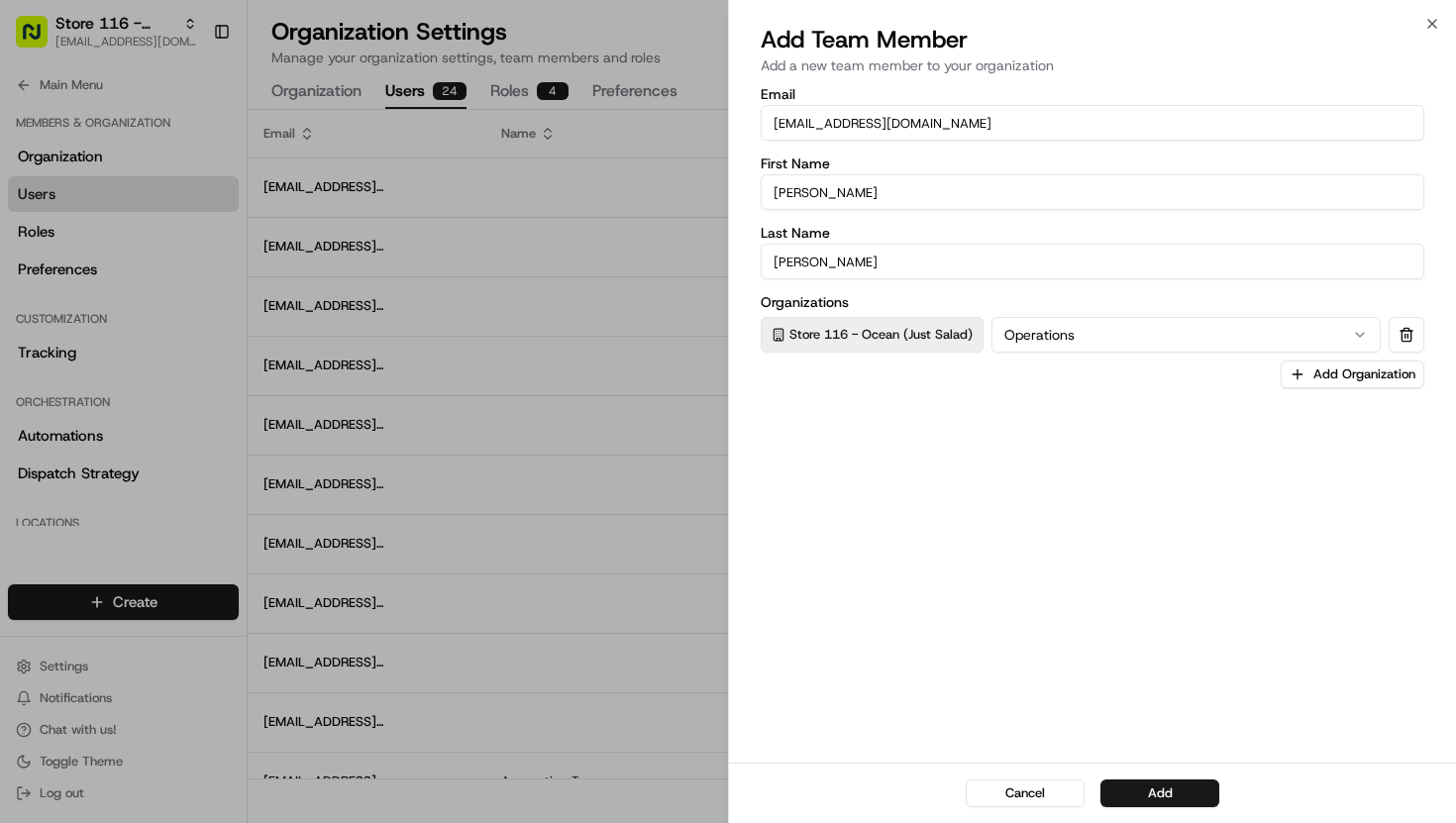 type on "[EMAIL_ADDRESS][DOMAIN_NAME]" 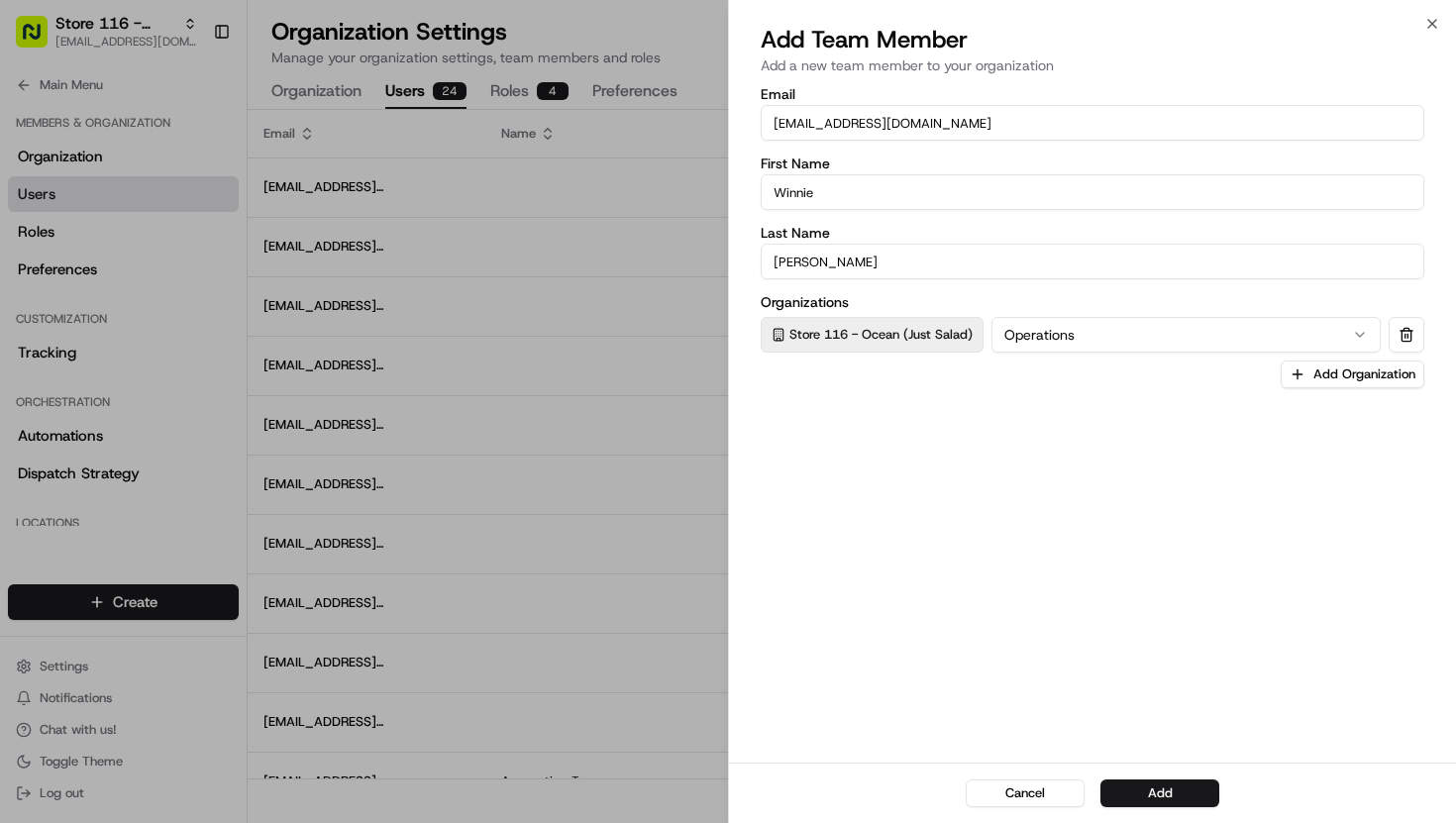 type on "Winnie" 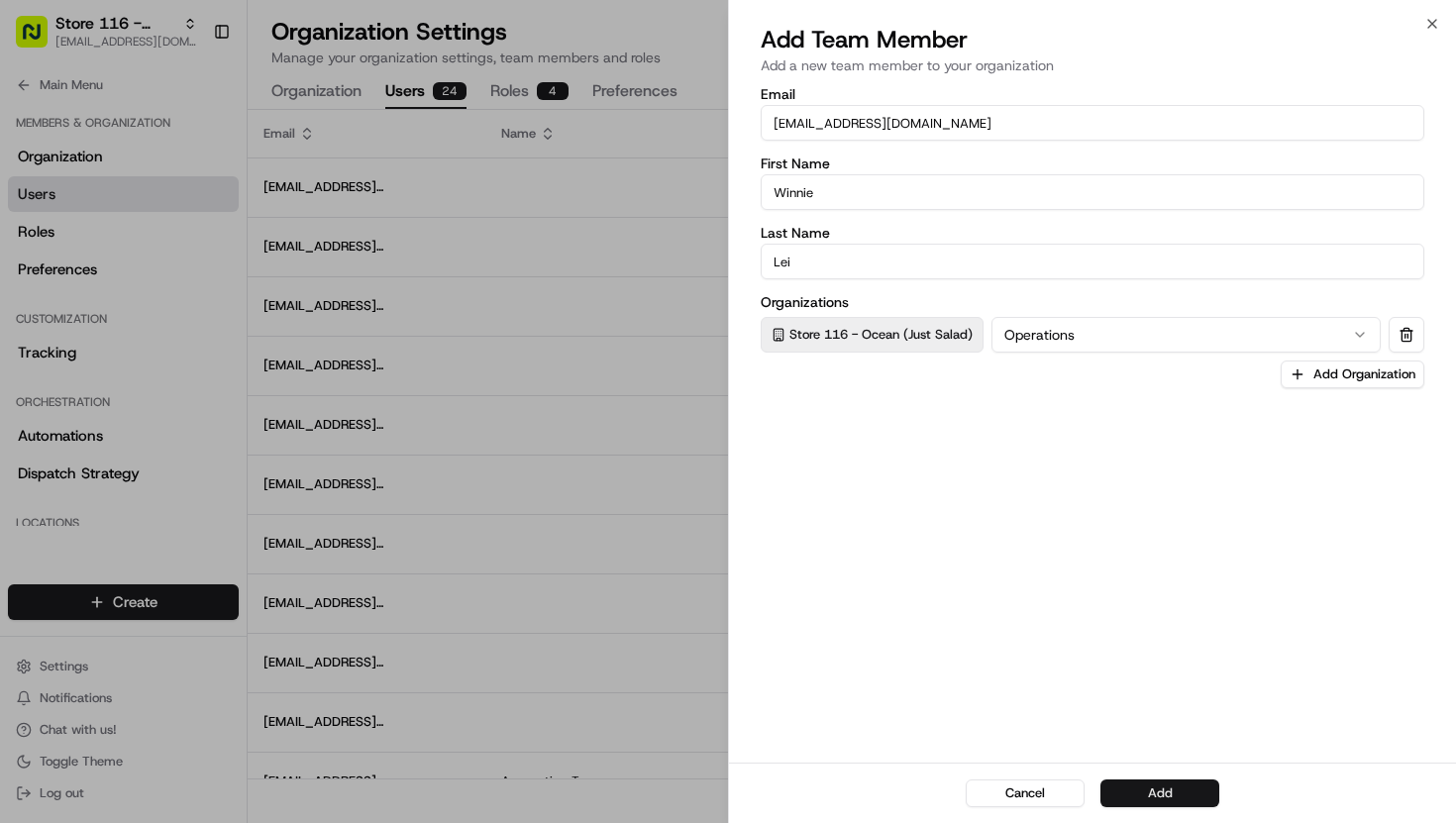 type on "Lei" 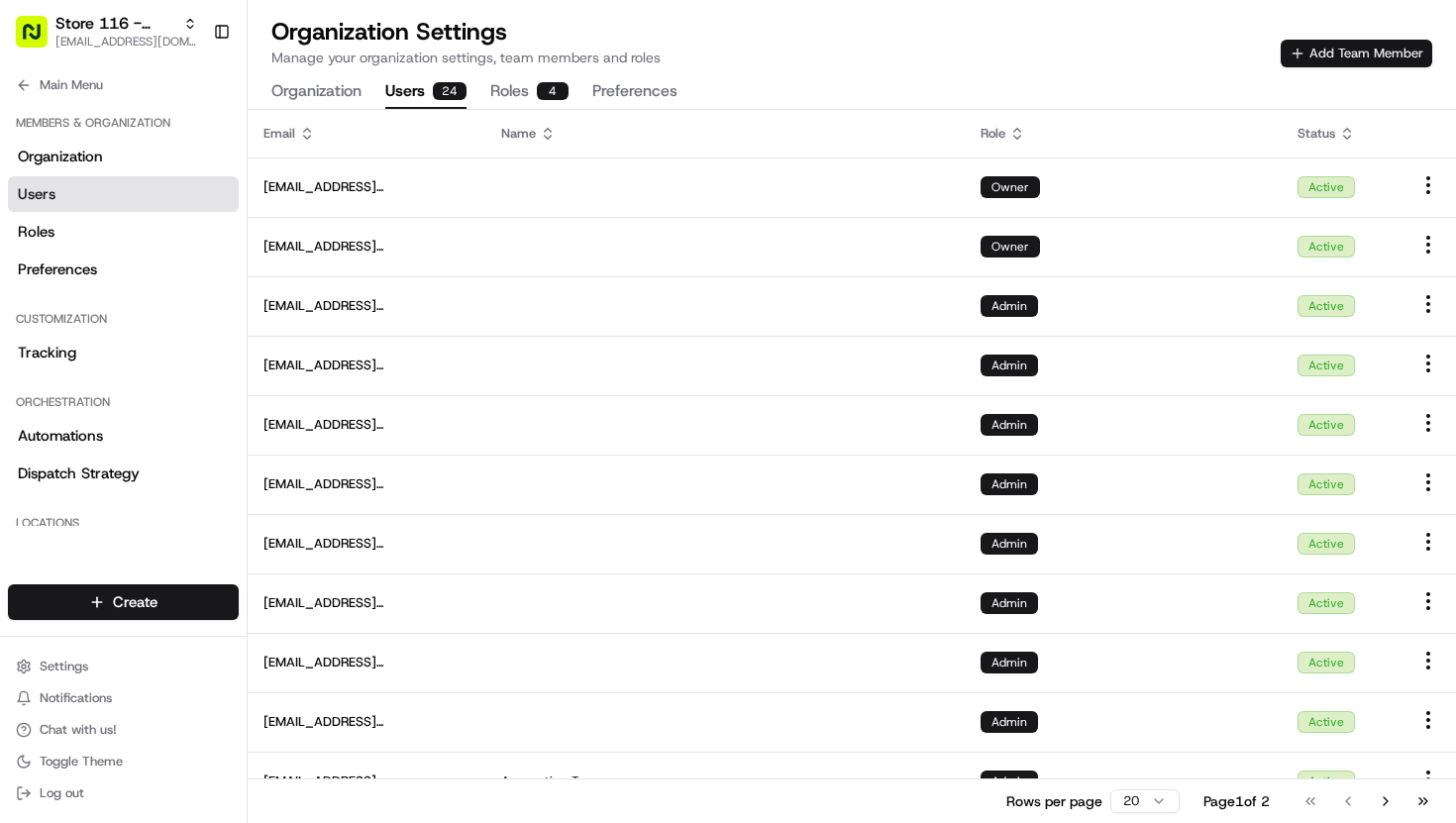 click on "Add Team Member" at bounding box center (1356, 53) 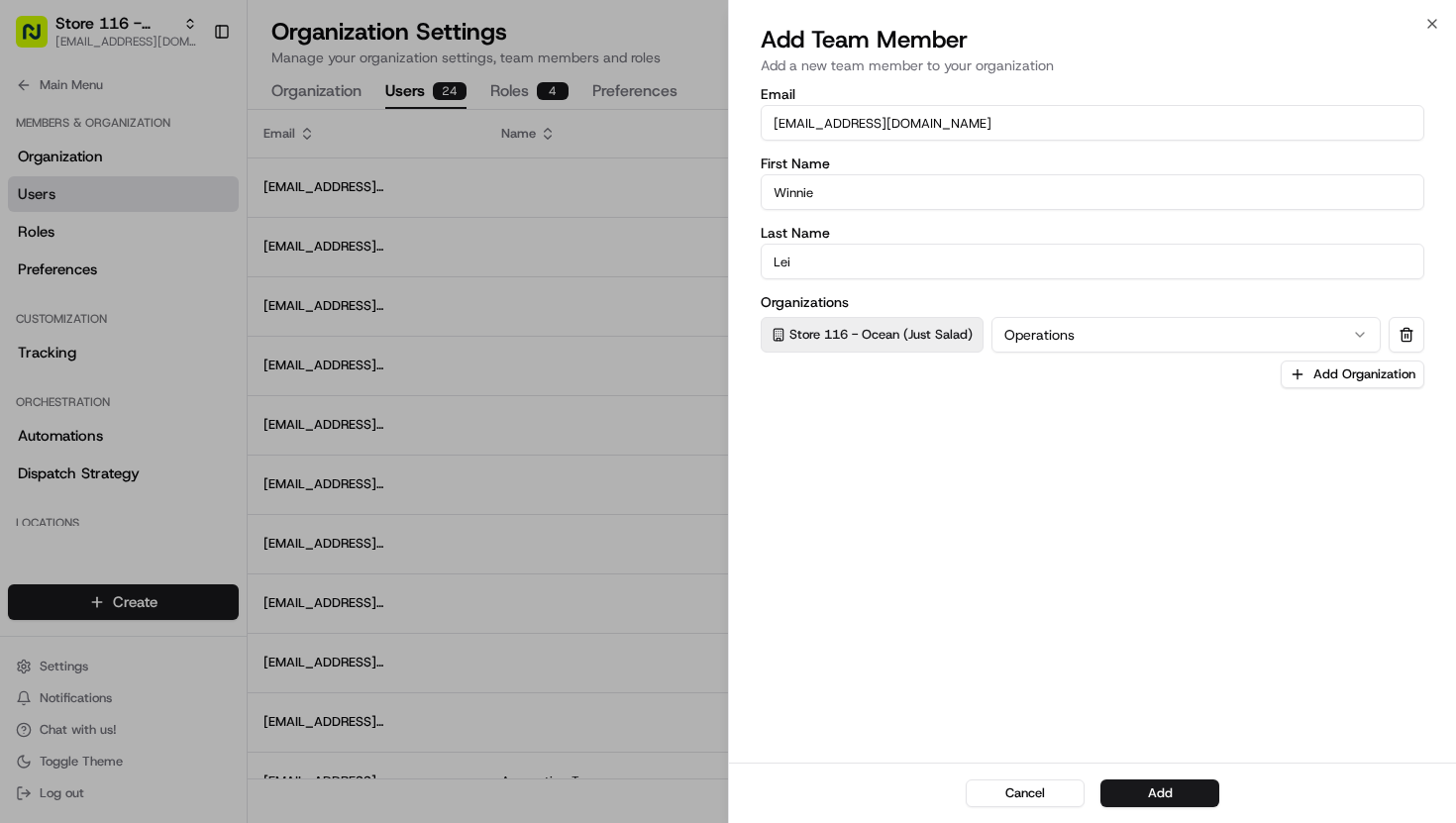 drag, startPoint x: 798, startPoint y: 127, endPoint x: 711, endPoint y: 115, distance: 87.823687 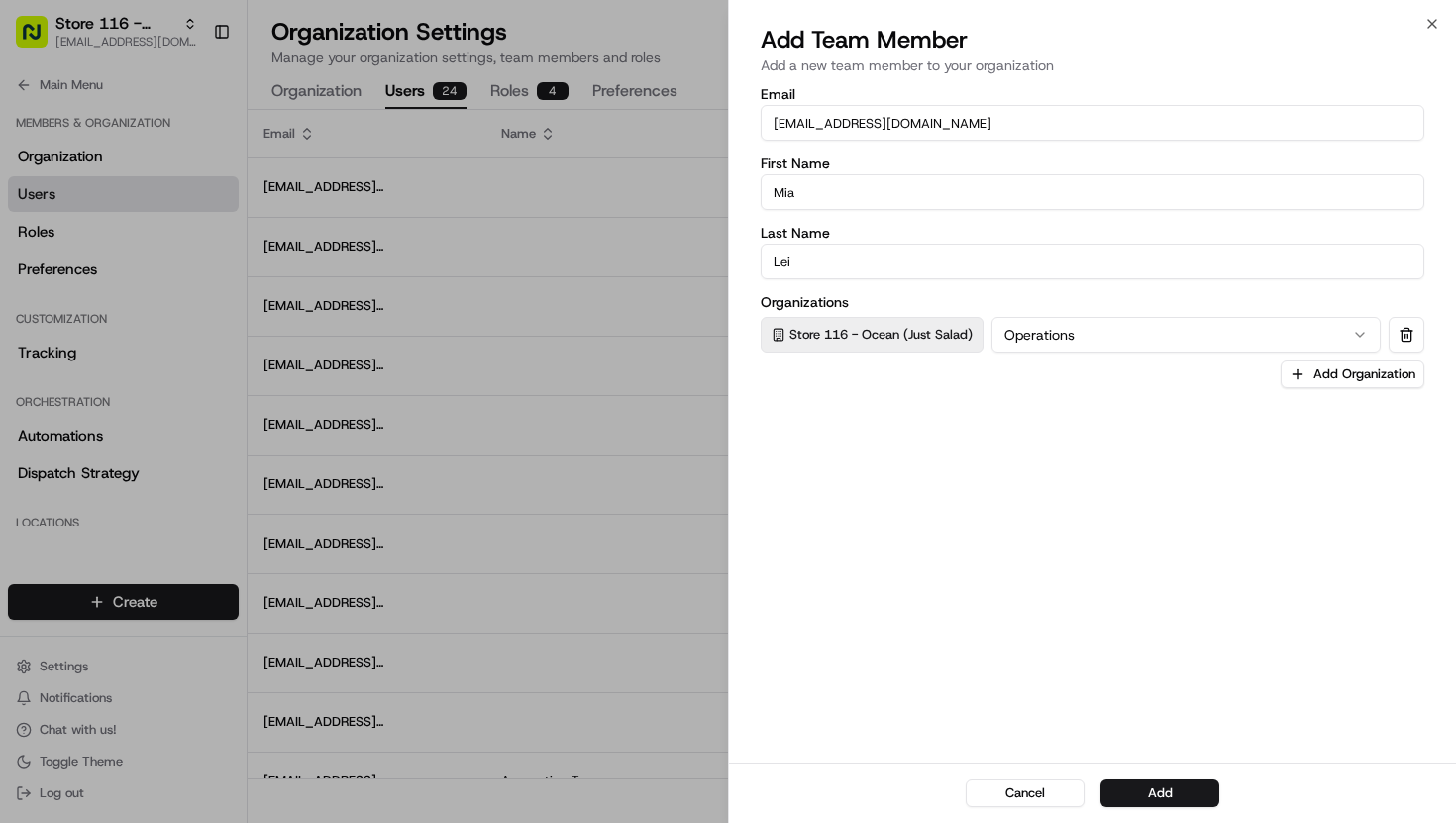 type on "Mia" 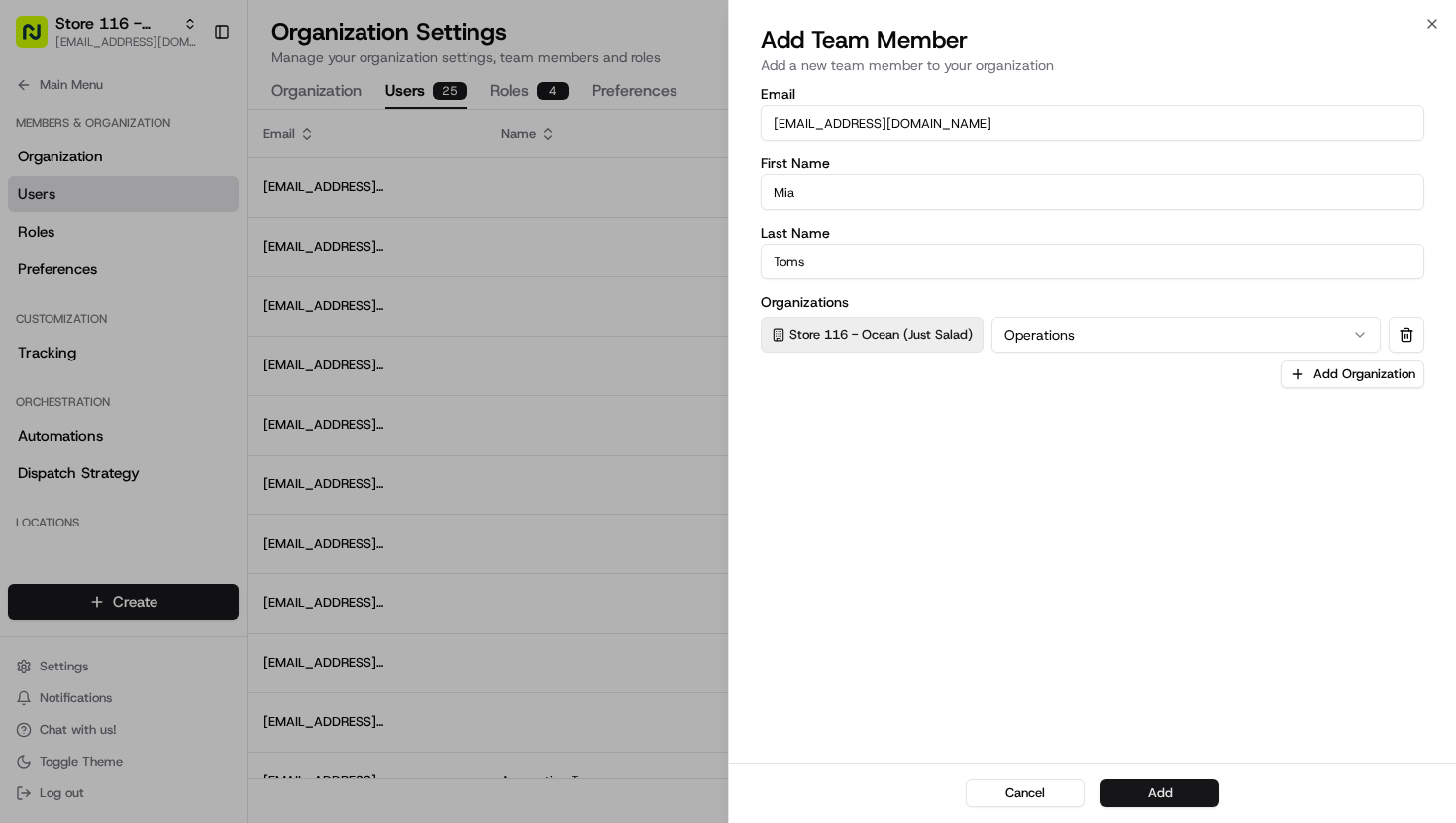 type on "Toms" 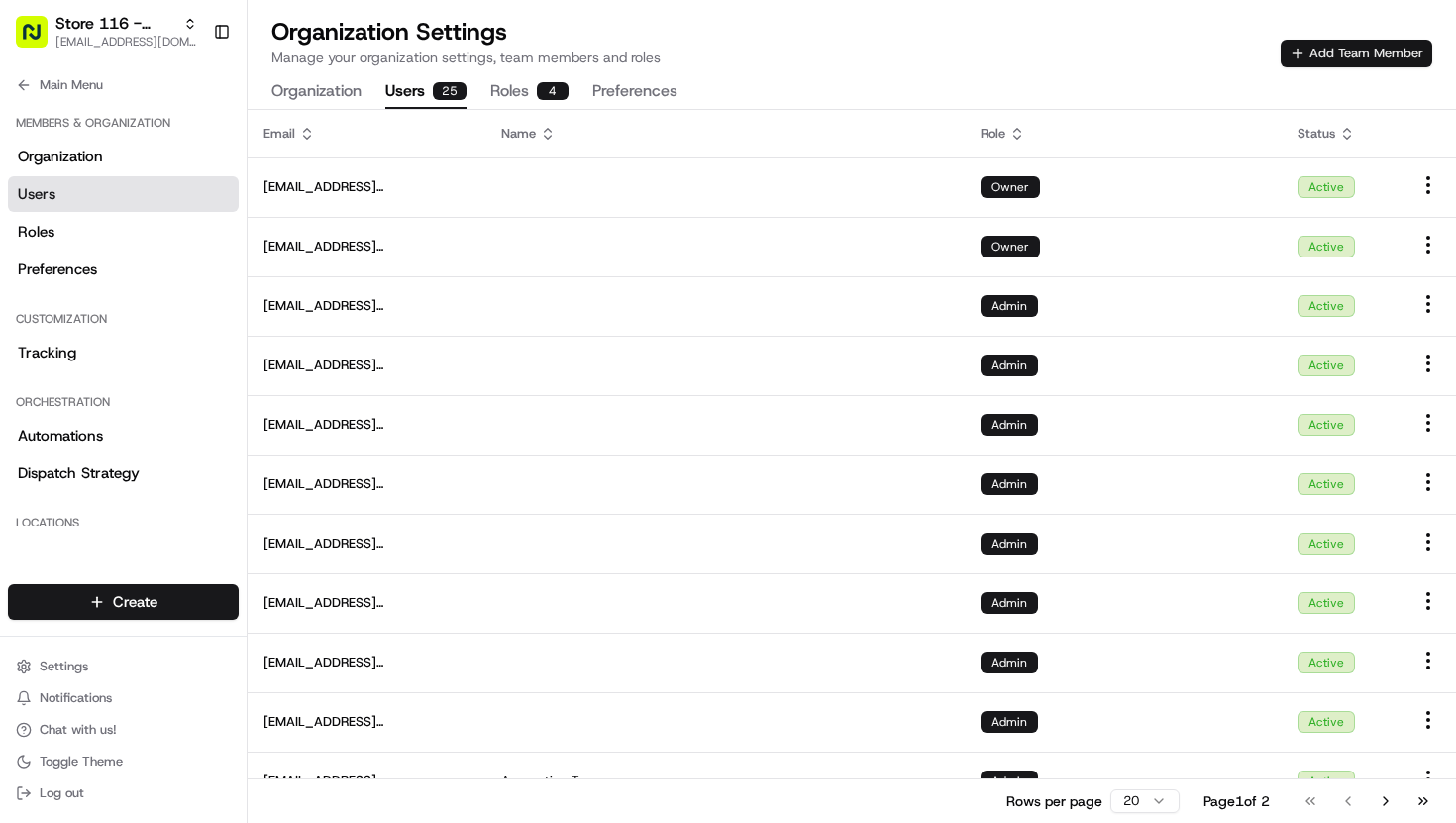 click on "Add Team Member" at bounding box center [1356, 53] 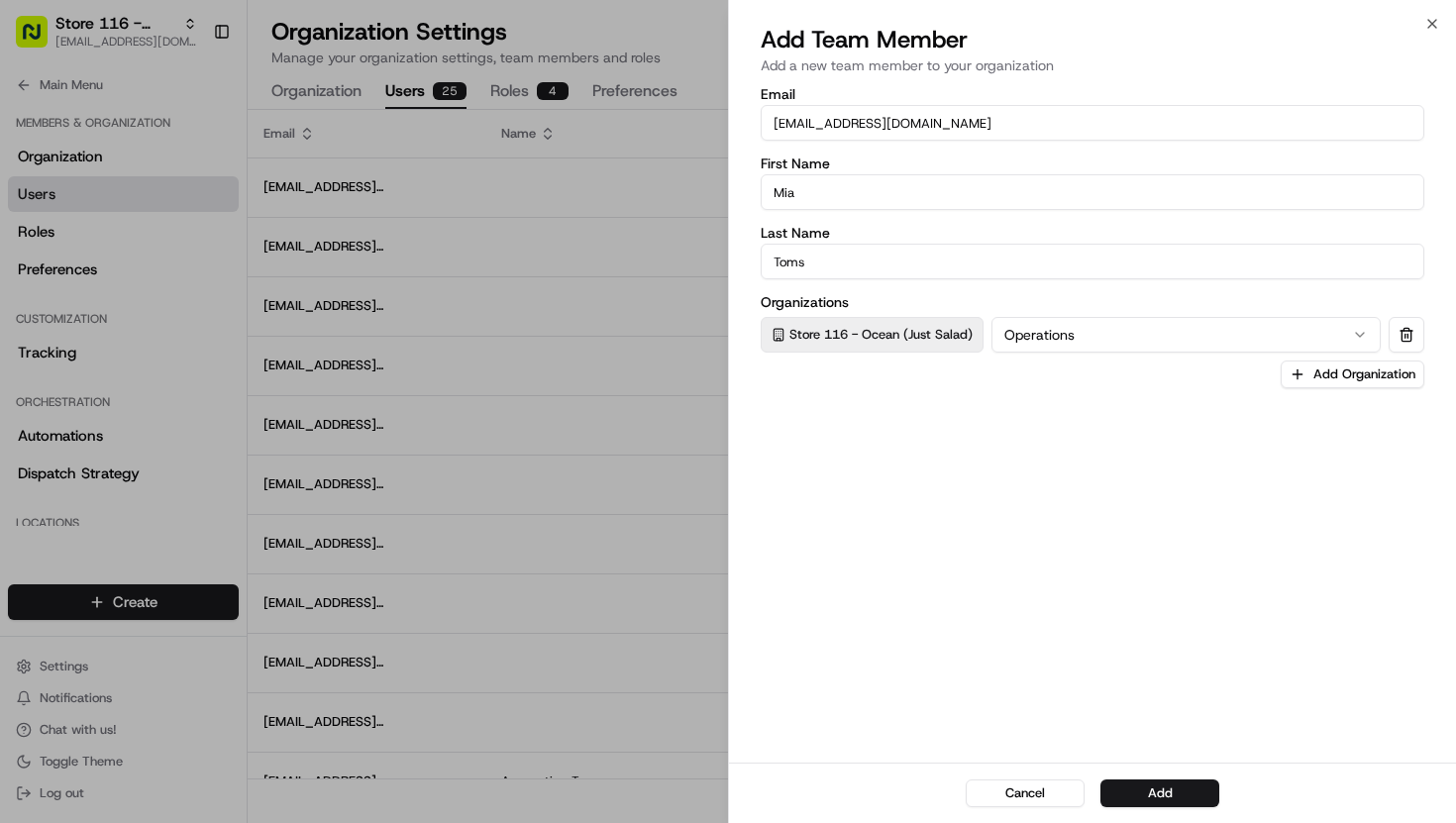 drag, startPoint x: 815, startPoint y: 129, endPoint x: 696, endPoint y: 116, distance: 119.70798 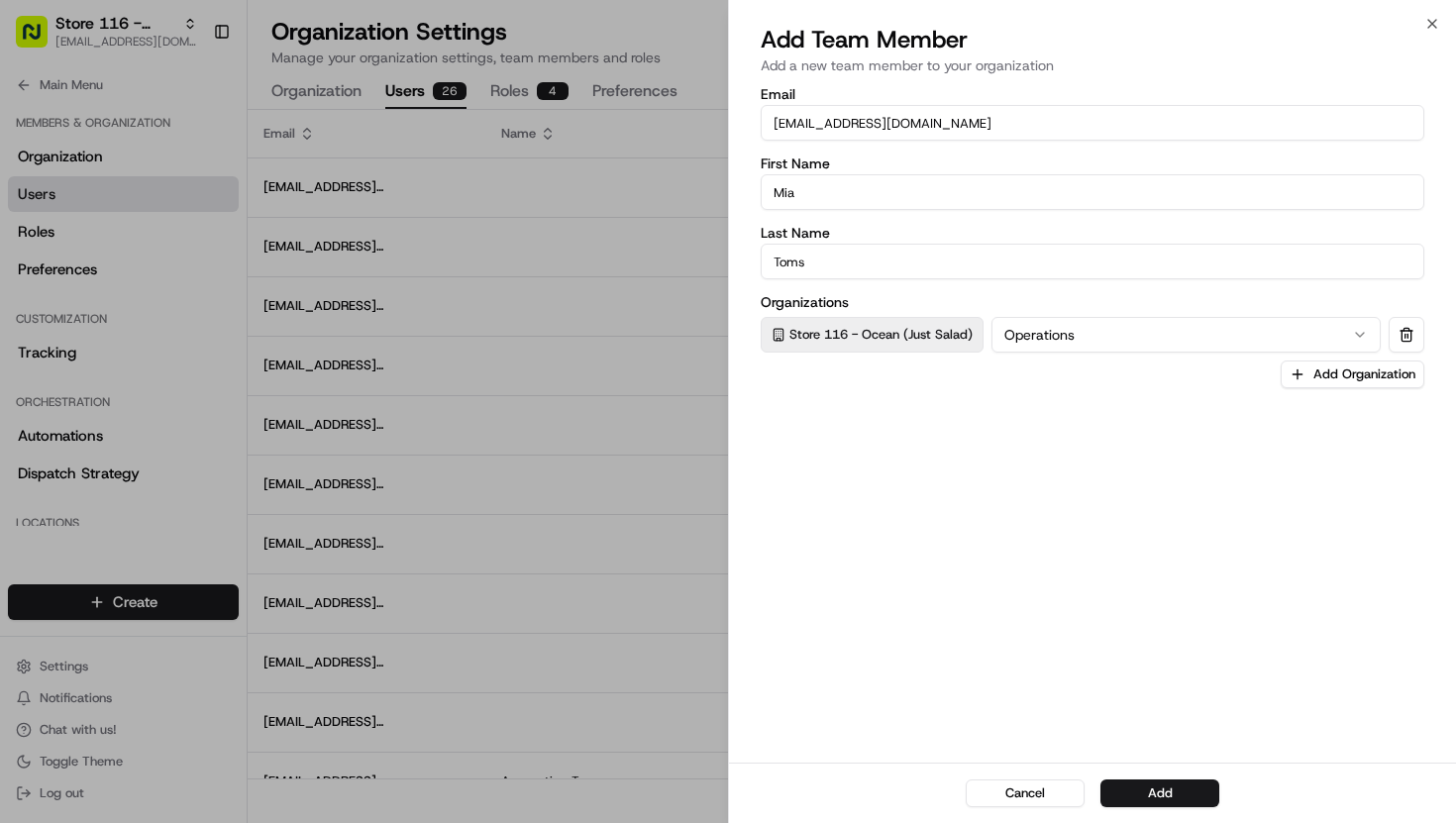 drag, startPoint x: 804, startPoint y: 197, endPoint x: 679, endPoint y: 192, distance: 125.09996 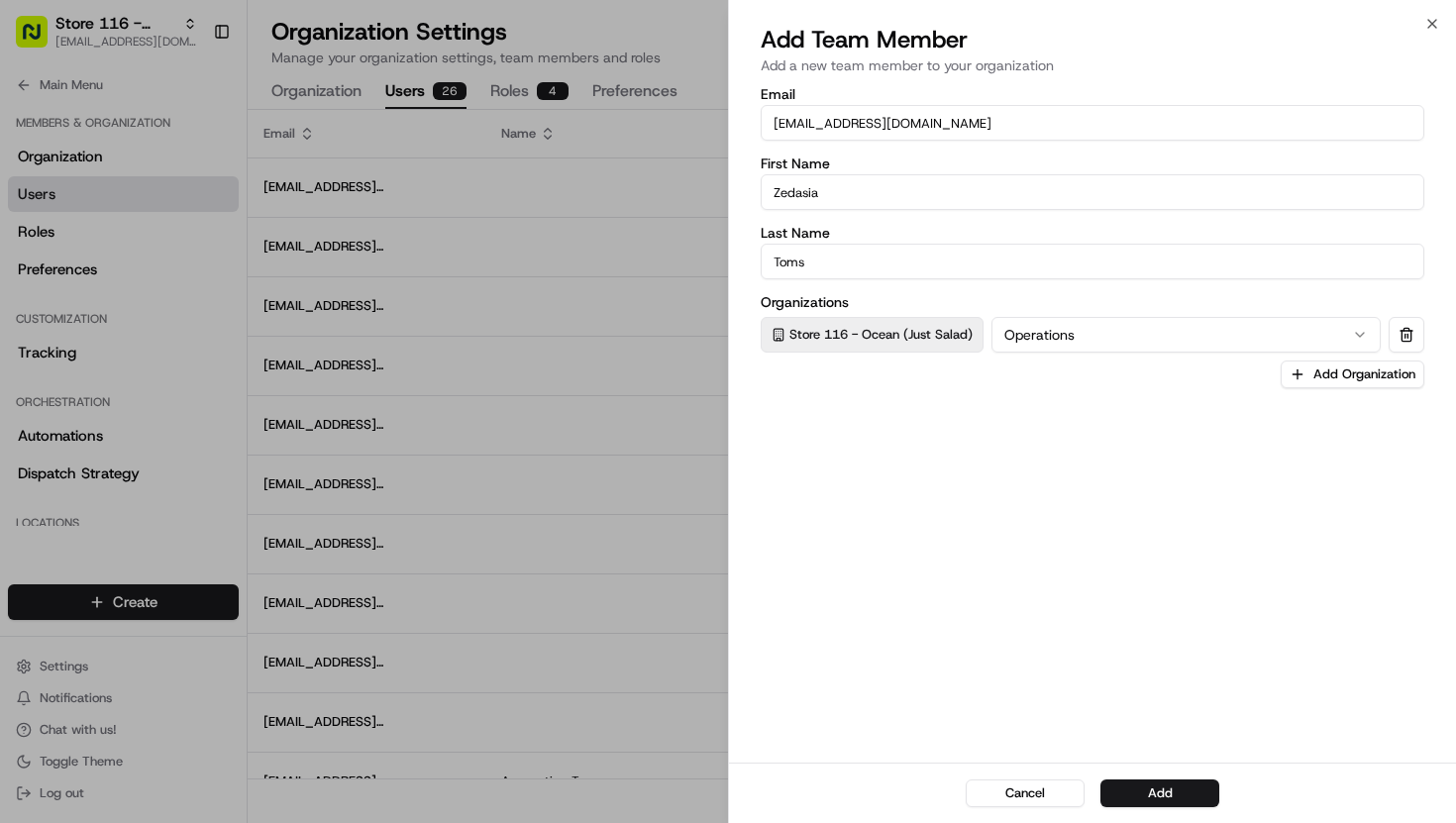 type on "Zedasia" 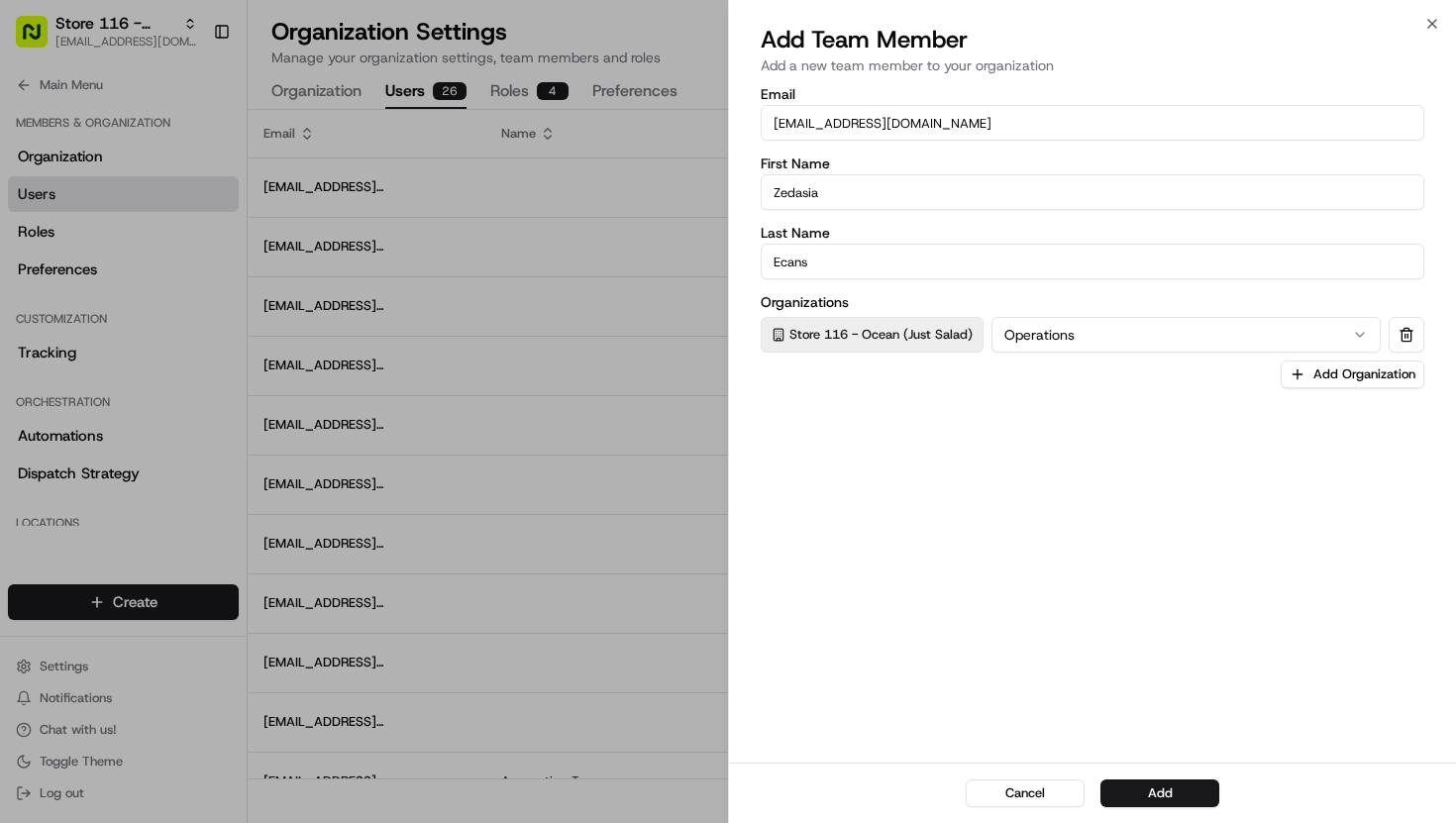 click on "Ecans" at bounding box center (1092, 261) 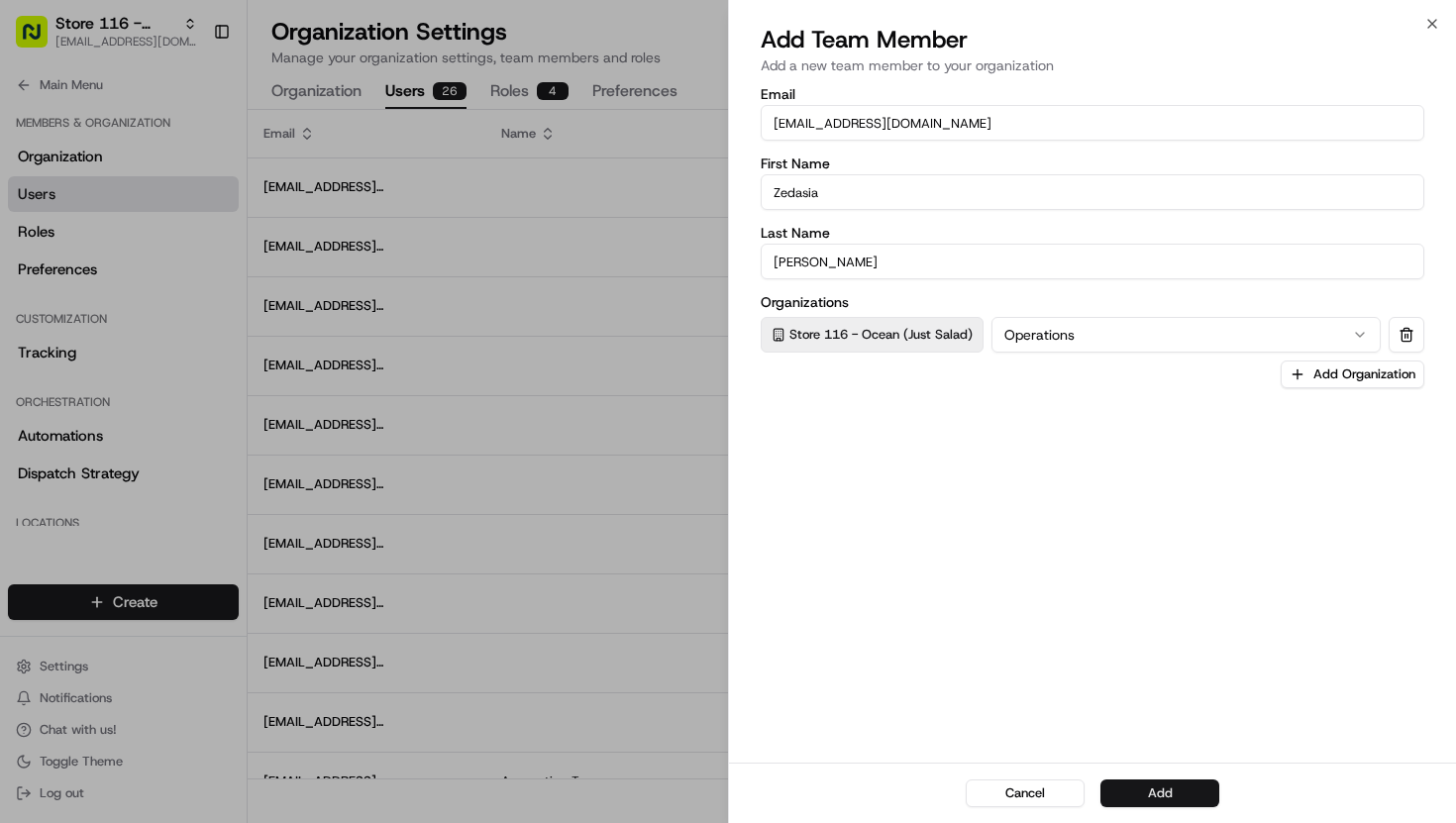 type on "[PERSON_NAME]" 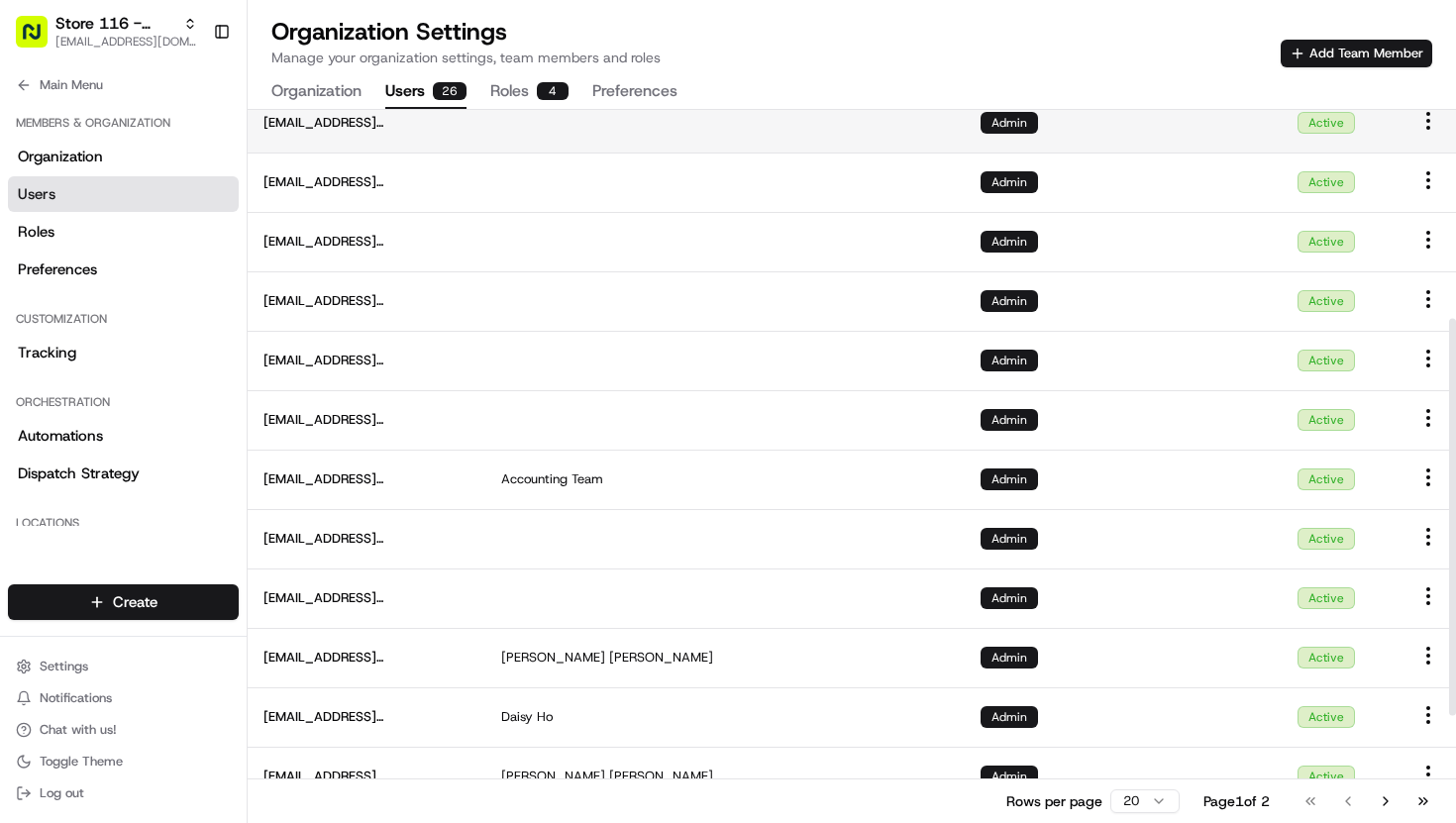 scroll, scrollTop: 567, scrollLeft: 0, axis: vertical 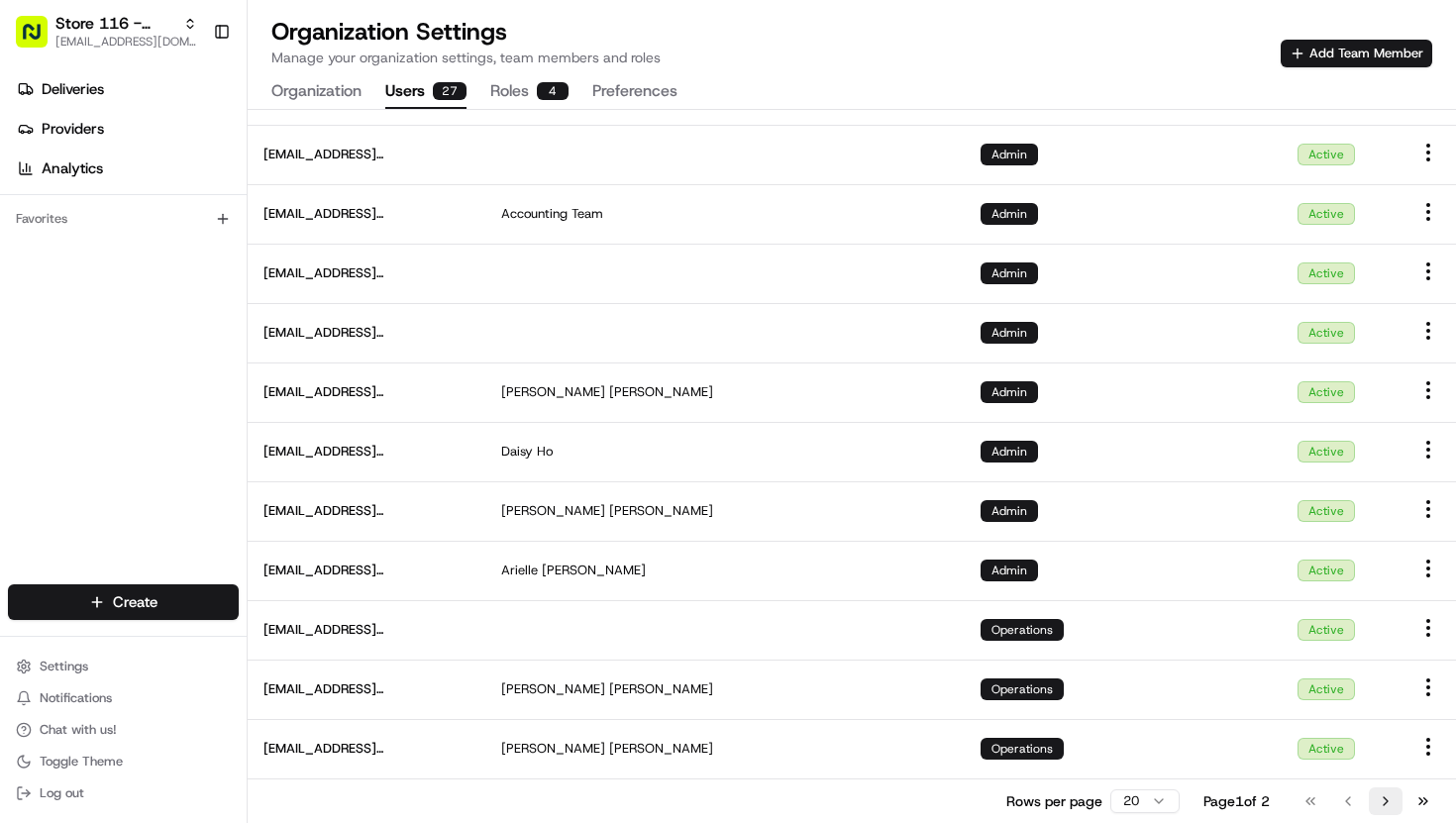 click on "Go to next page" at bounding box center (1386, 801) 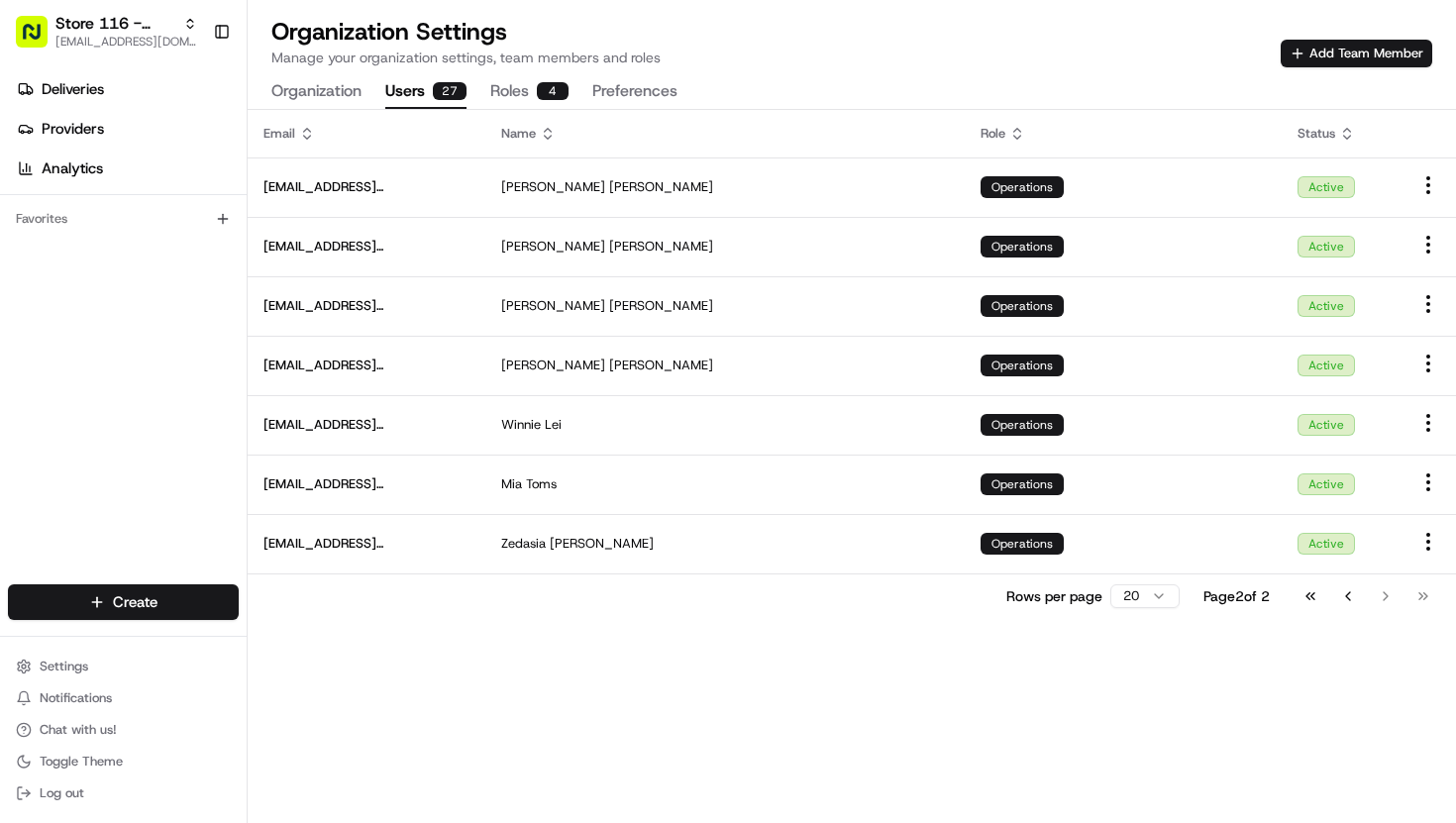 scroll, scrollTop: 0, scrollLeft: 0, axis: both 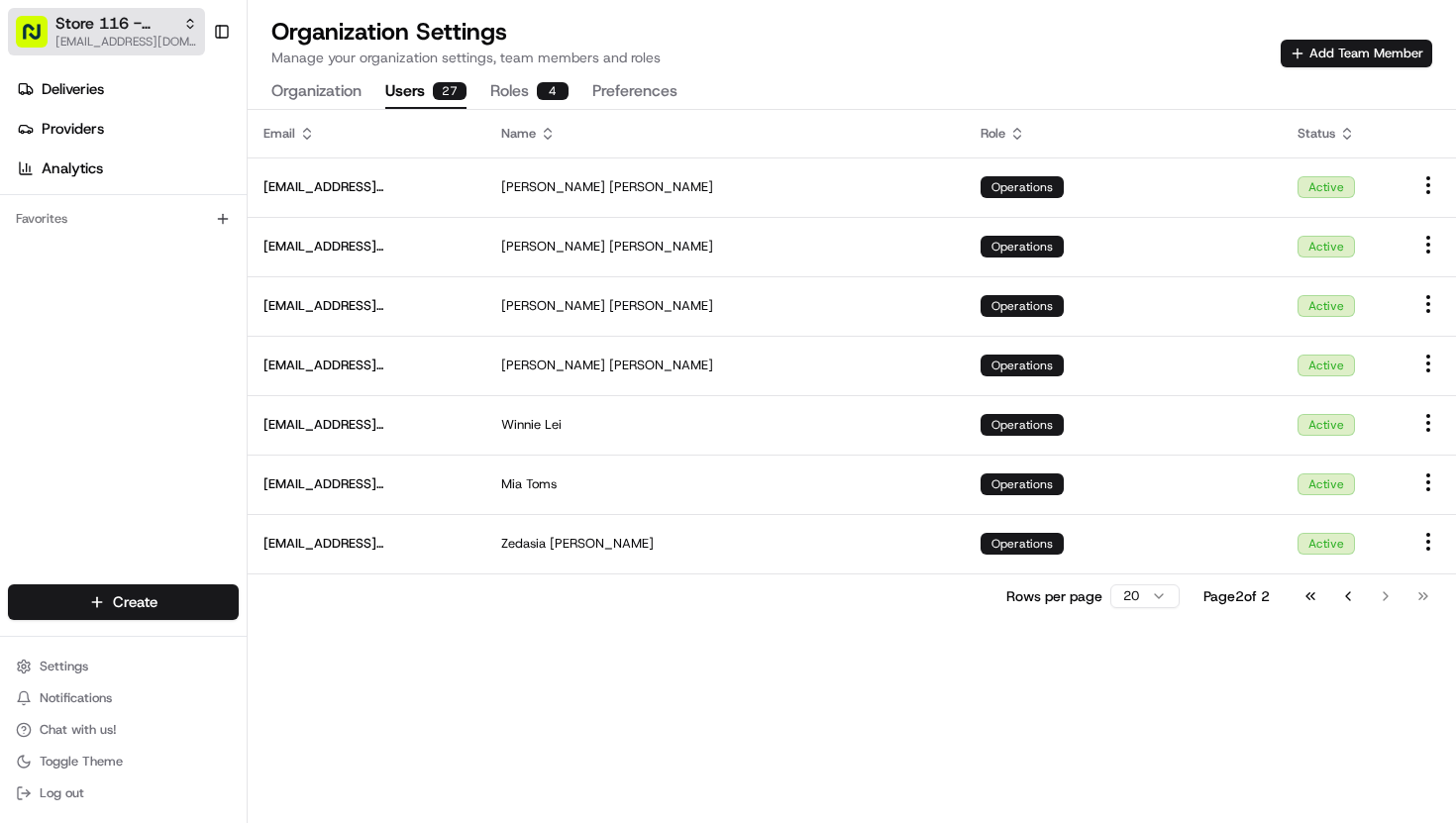 click on "Store 116 - Ocean (Just Salad)" at bounding box center (115, 24) 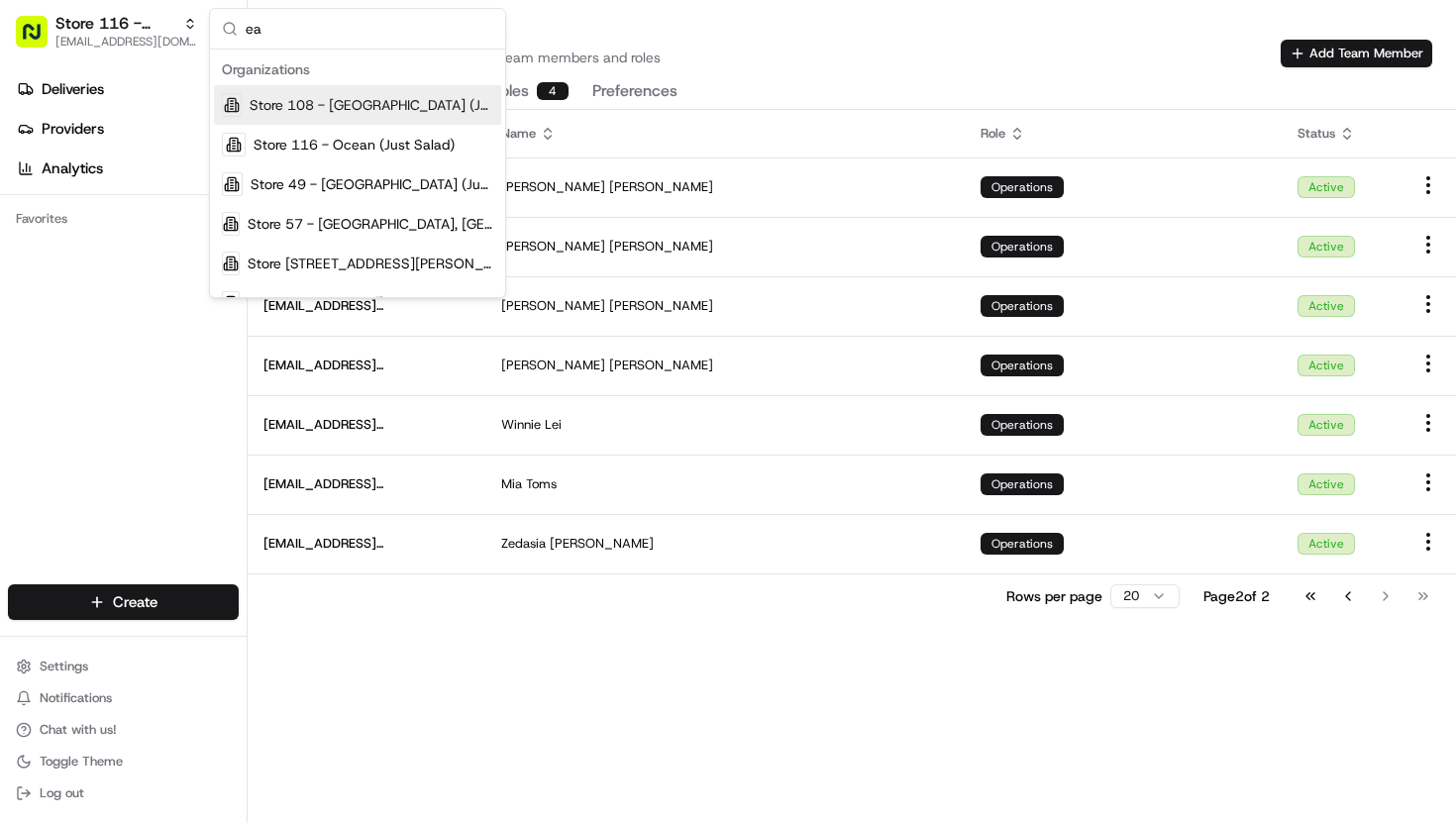 type on "eas" 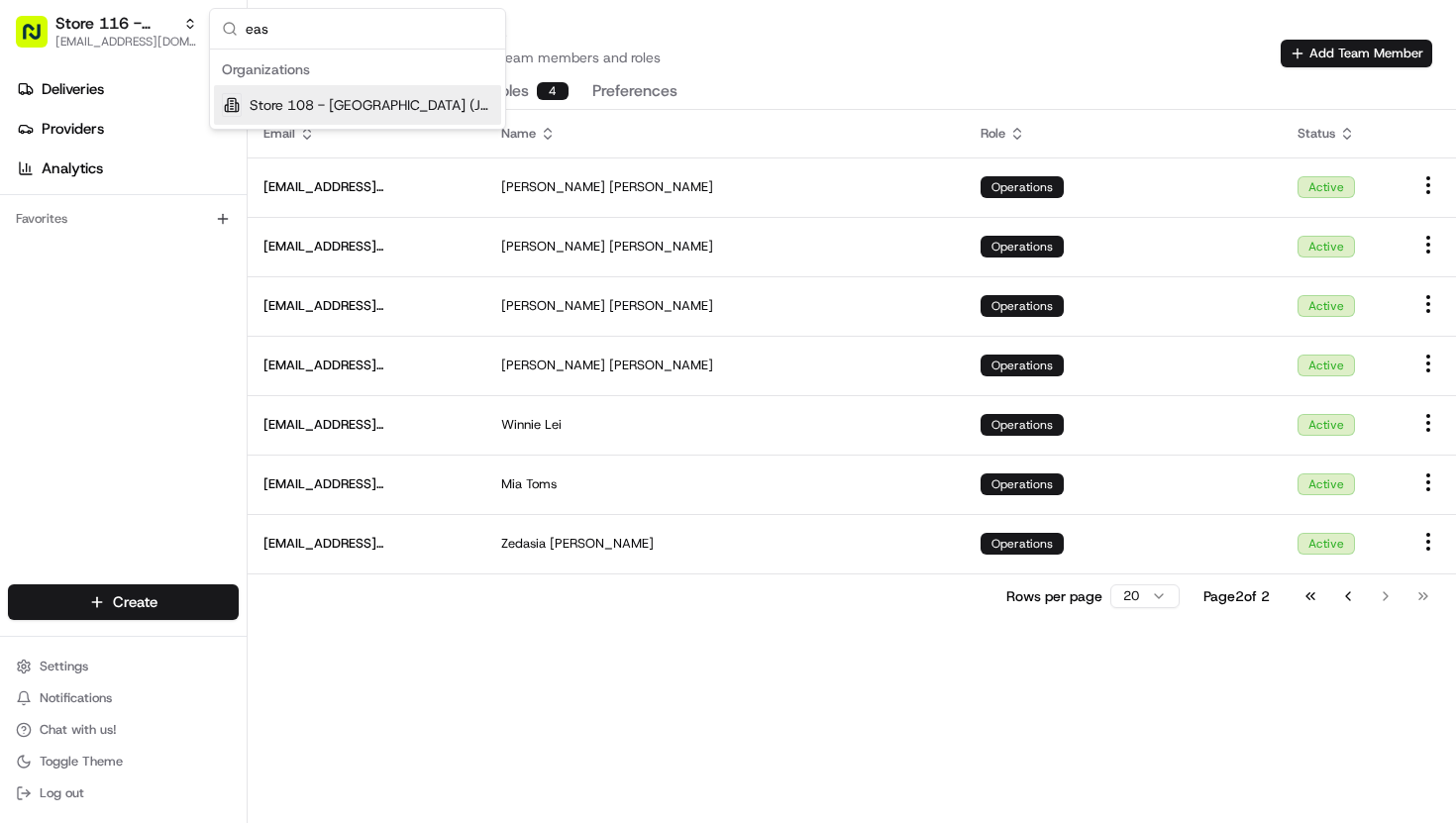 type 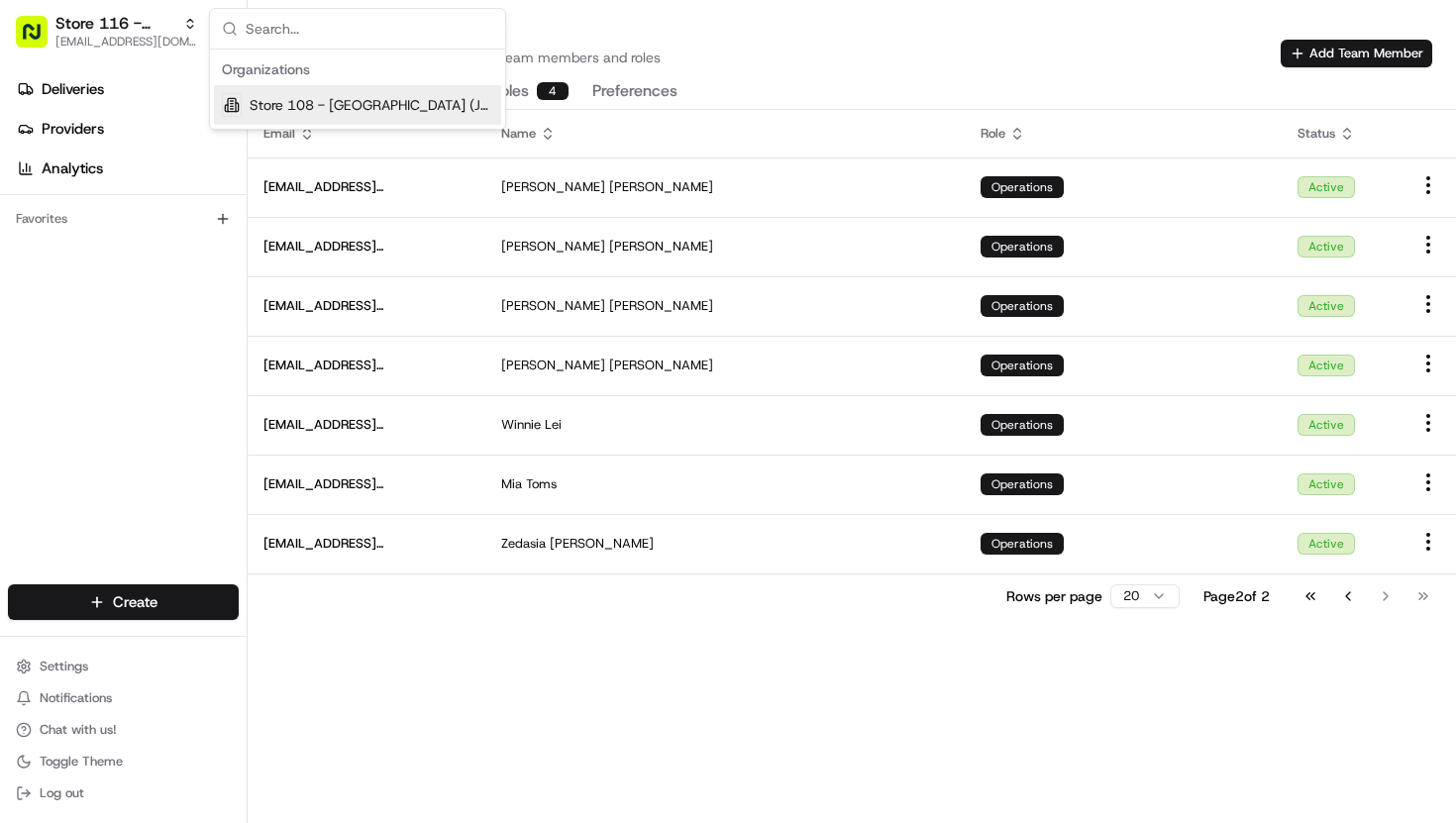 click on "Deliveries Providers Analytics Favorites" at bounding box center [123, 332] 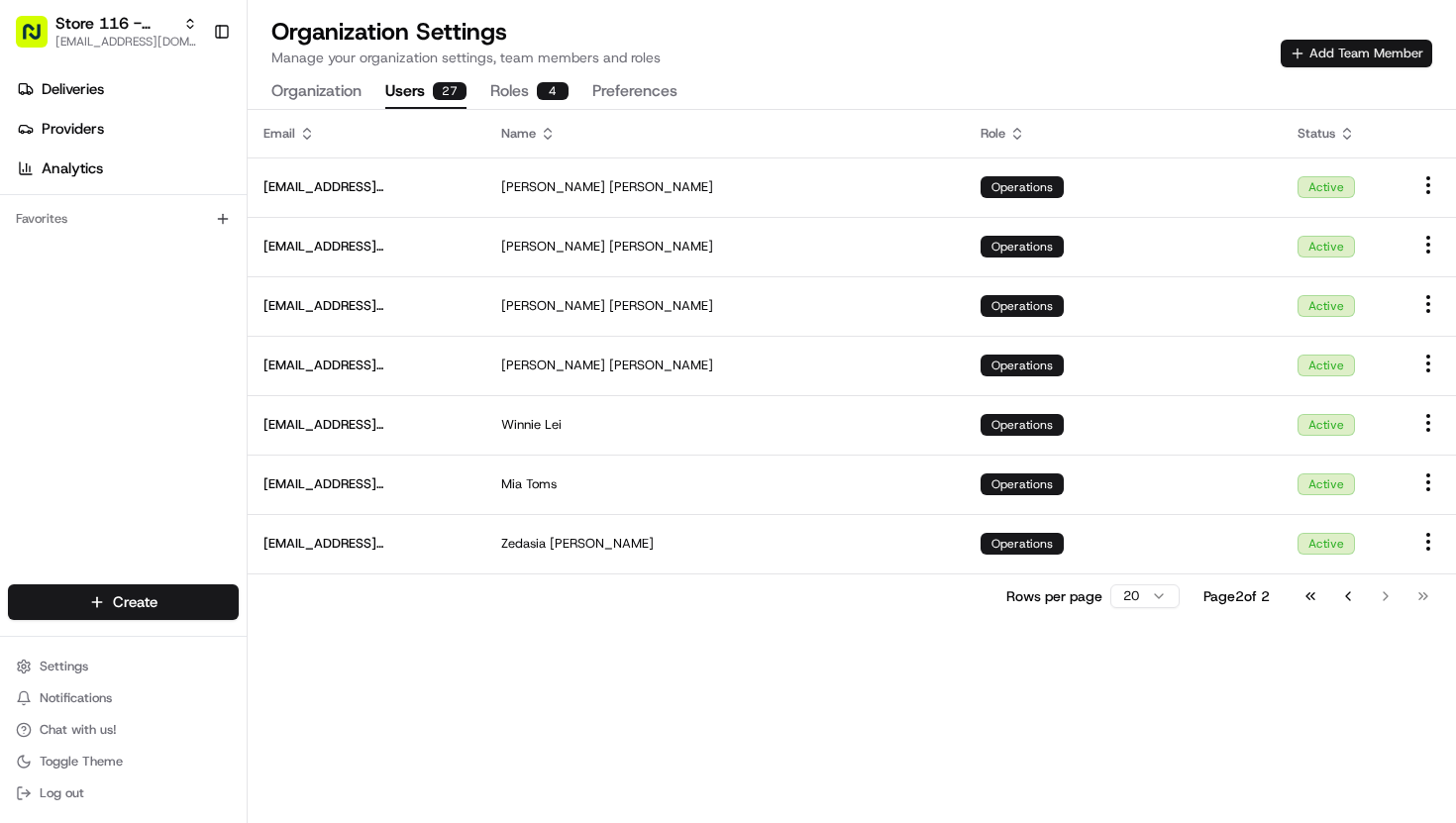 click on "Add Team Member" at bounding box center [1356, 53] 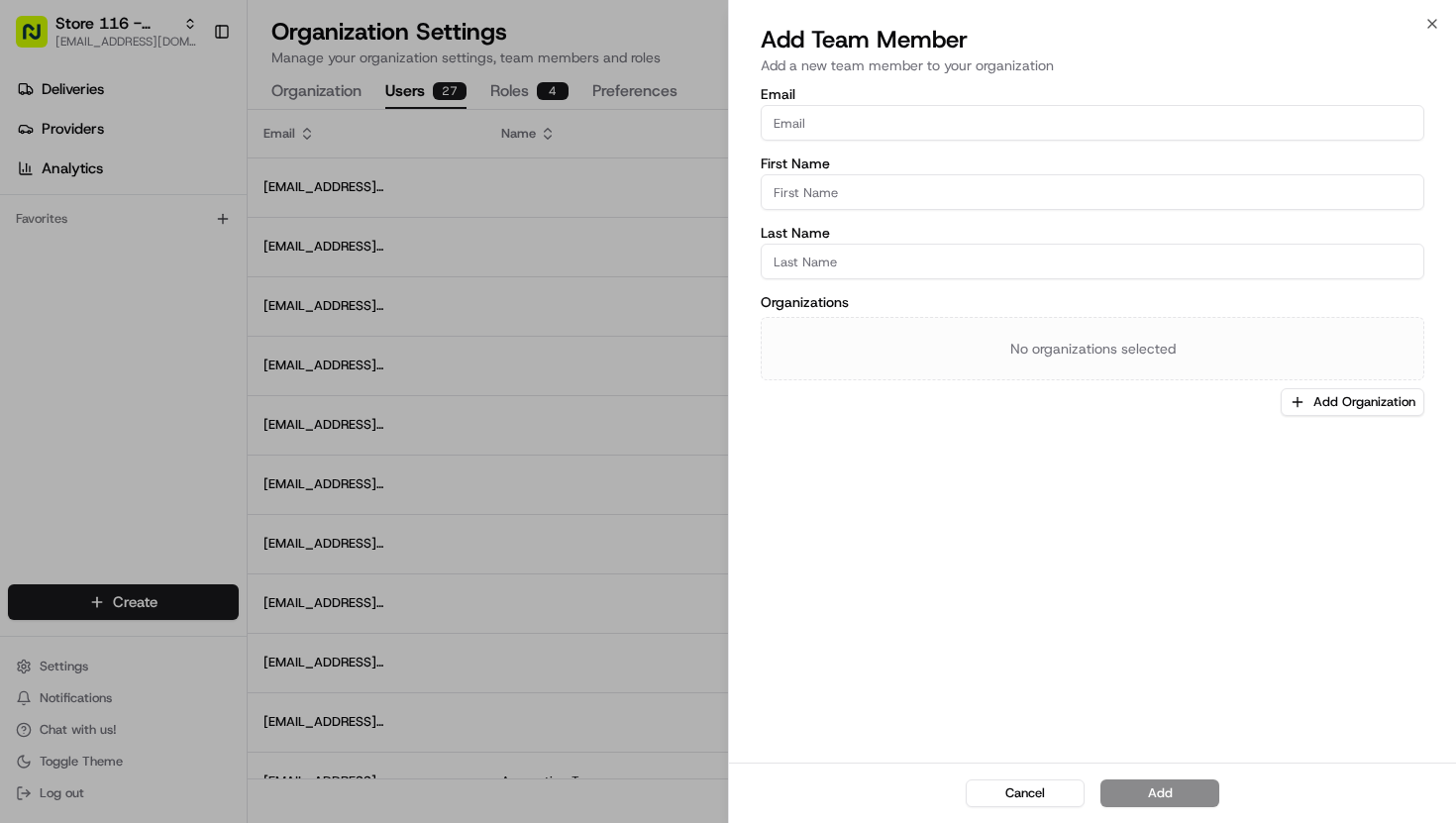 click on "Email" at bounding box center (1092, 123) 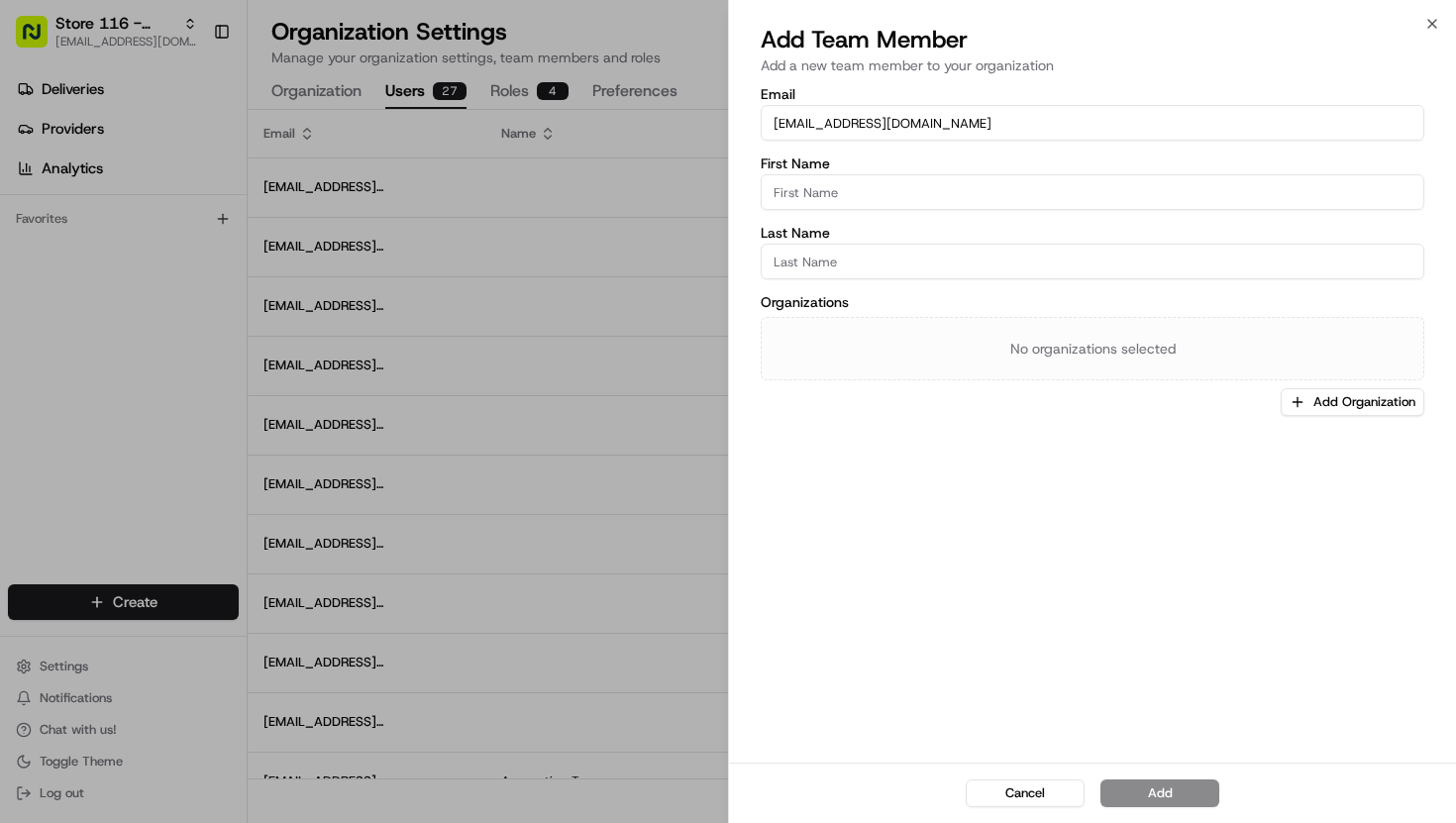 type on "[EMAIL_ADDRESS][DOMAIN_NAME]" 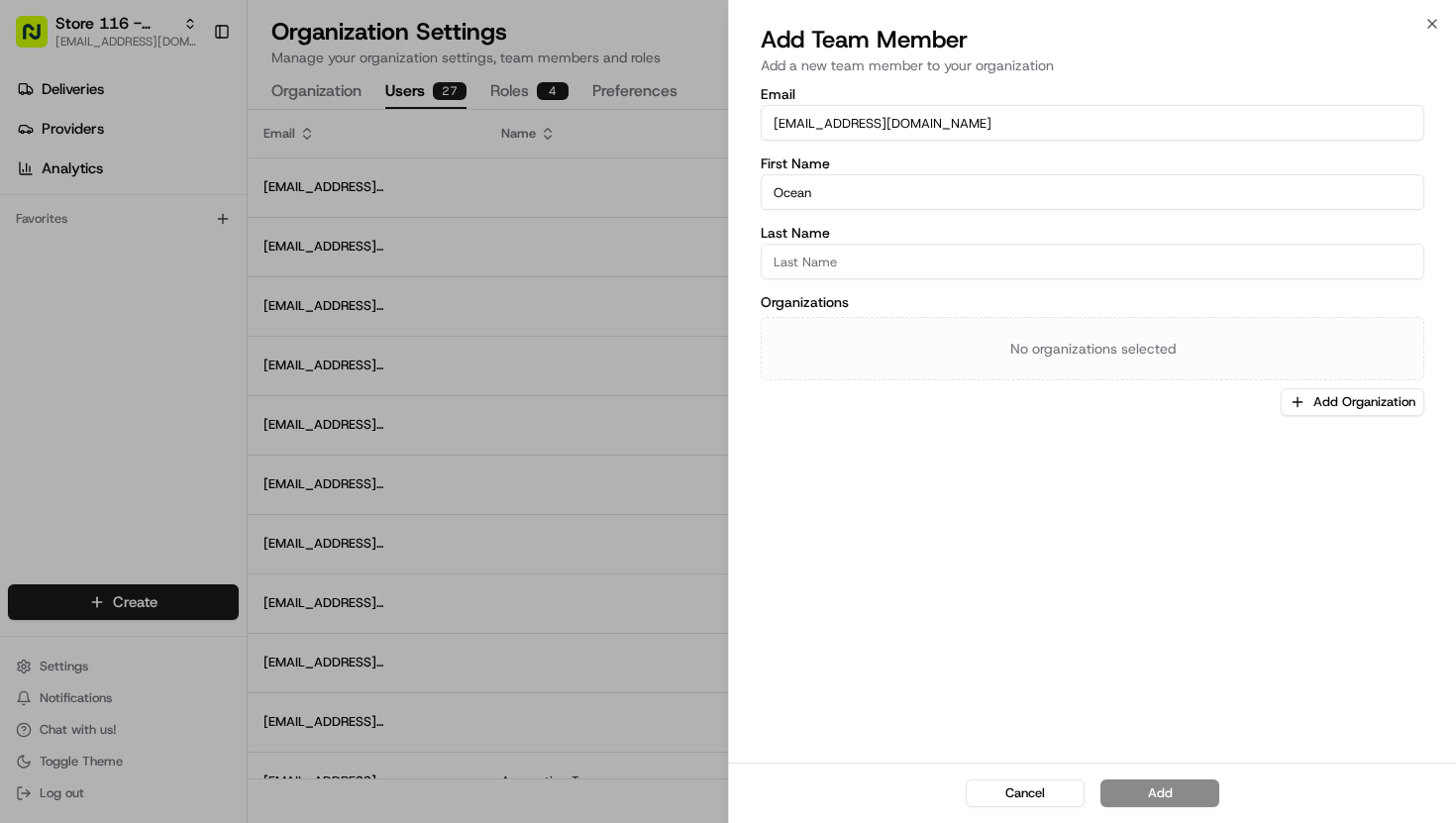 type on "Ocean" 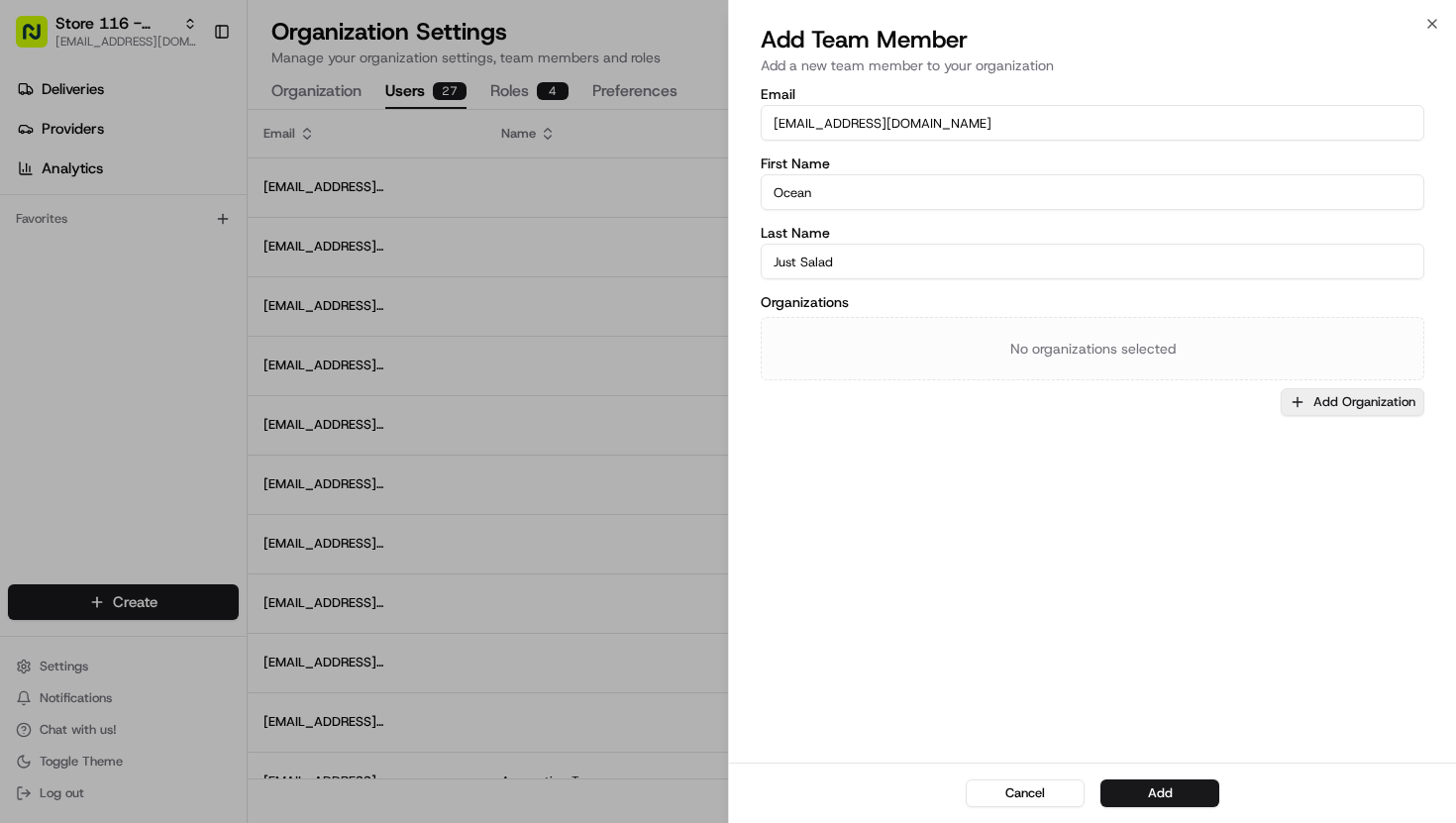 type on "Just Salad" 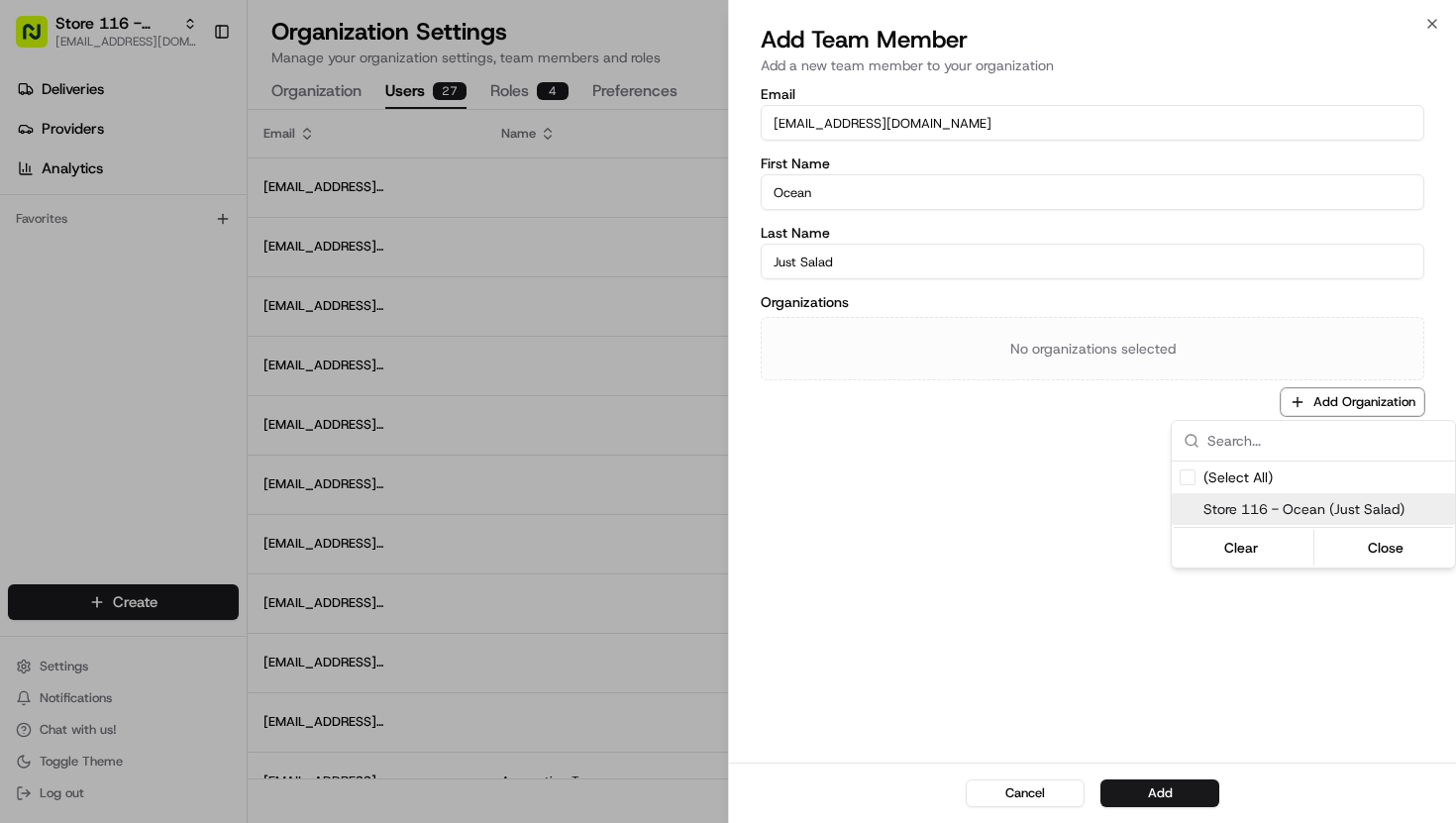 click on "Store 116 - Ocean (Just Salad)" at bounding box center [1325, 509] 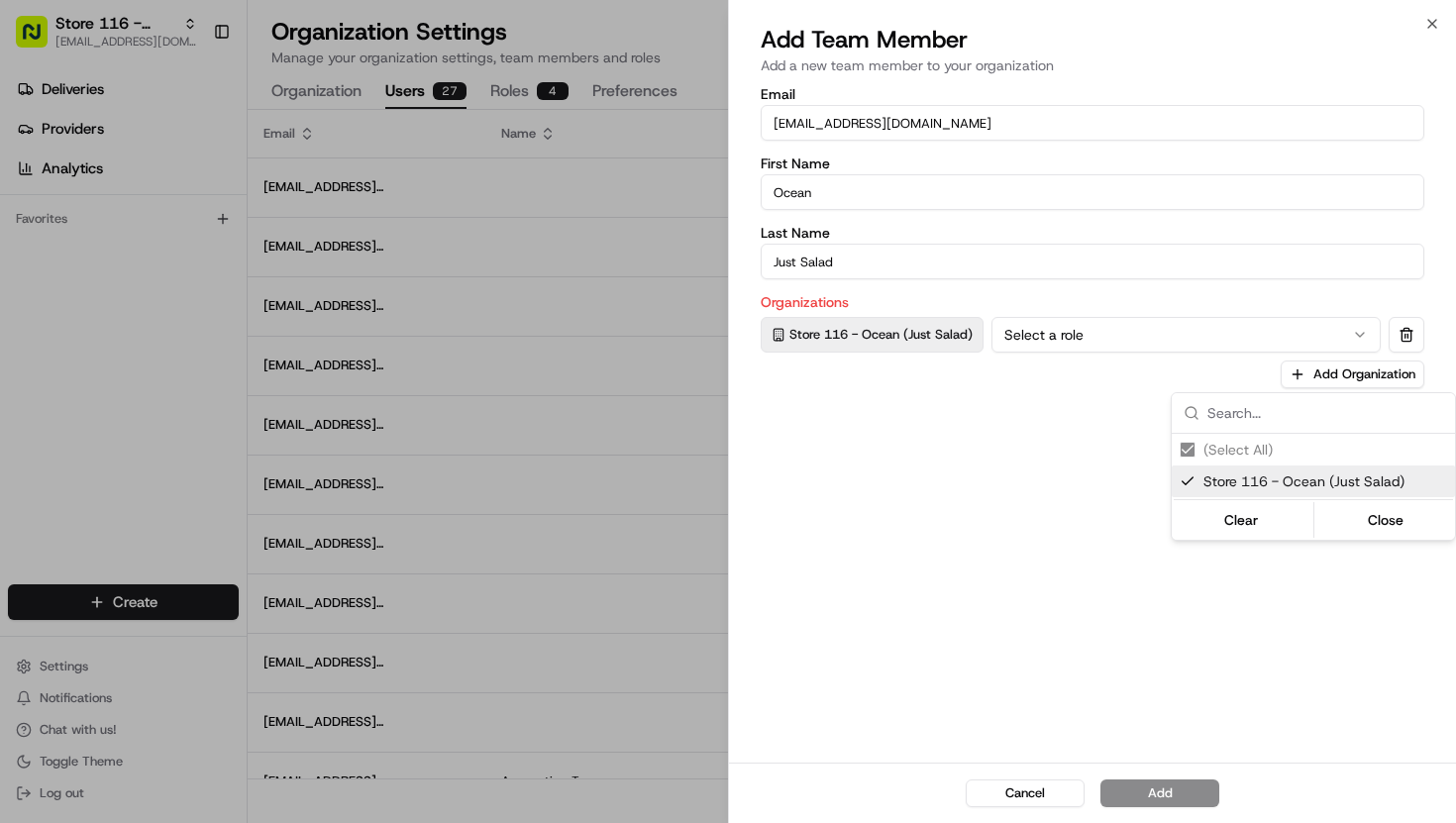 click at bounding box center [728, 411] 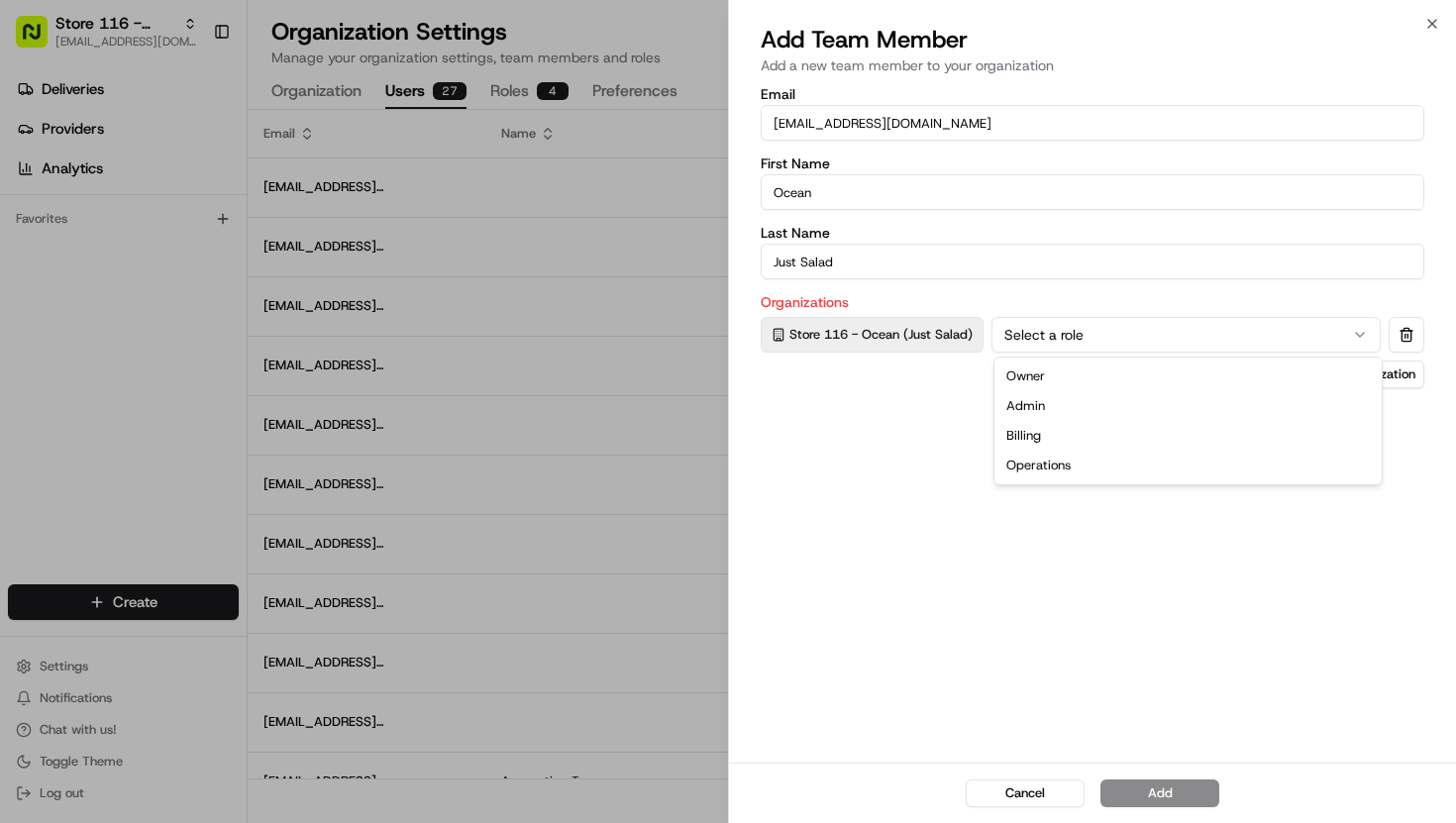 click on "Select a role" at bounding box center [1186, 335] 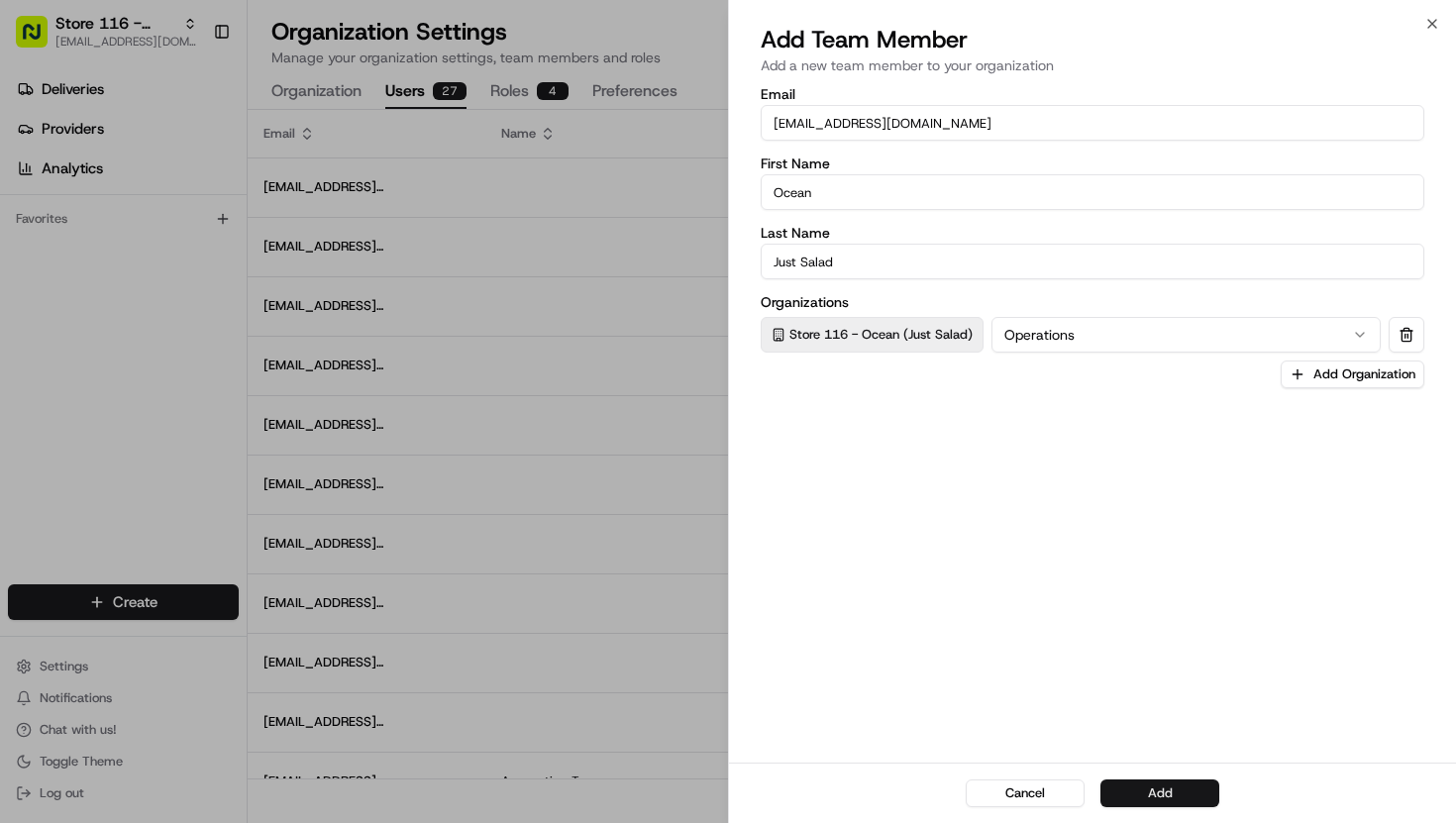 click on "Add" at bounding box center [1160, 793] 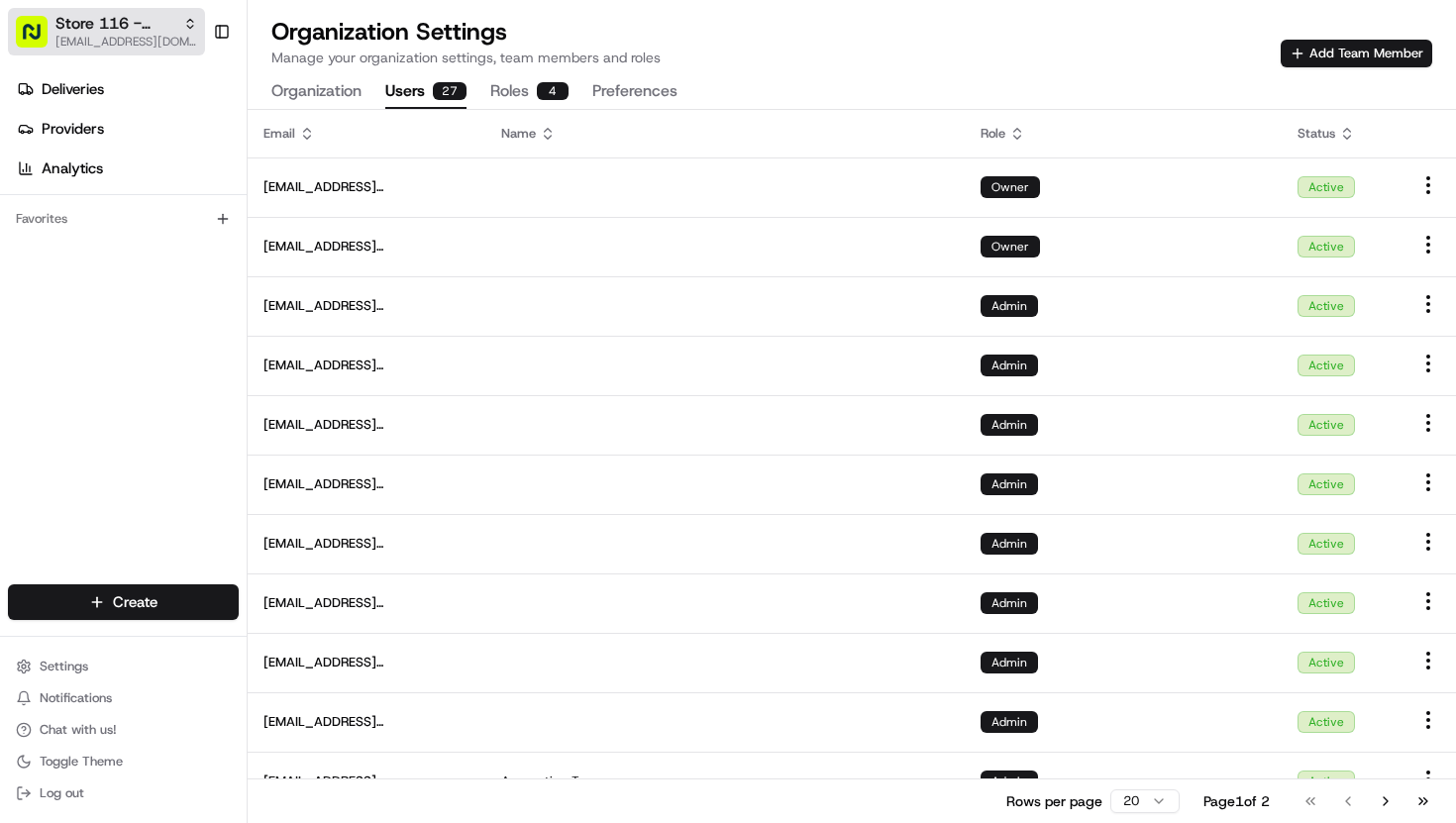 click on "Store 116 - Ocean (Just Salad)" at bounding box center [115, 24] 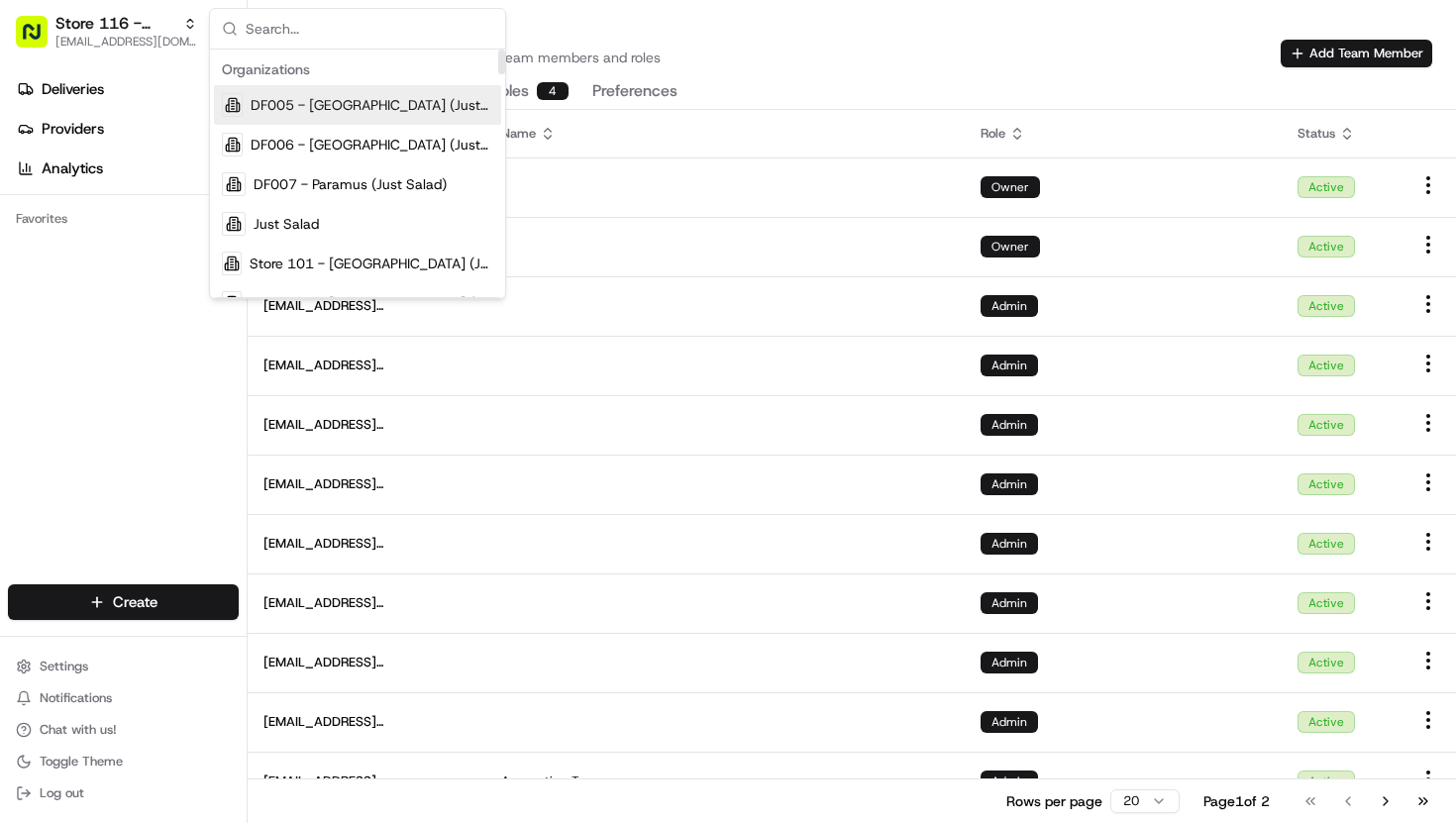 click on "Organizations DF005 - [GEOGRAPHIC_DATA] (Just Salad) DF006 - [GEOGRAPHIC_DATA] (Just Salad) DF007 - Paramus (Just Salad) Just Salad Store 101 - [GEOGRAPHIC_DATA] (Just Salad) Store 102 - [GEOGRAPHIC_DATA] (Just Salad) Store [STREET_ADDRESS] (Just Salad) Store 104 - [GEOGRAPHIC_DATA] (Just Salad) Store 105 - [GEOGRAPHIC_DATA] (Just Salad) Store 107 - Prentice Hospital (Just Salad) Store 108 - [GEOGRAPHIC_DATA] (Just Salad) Store 116 - Ocean (Just Salad) Store 118 - [GEOGRAPHIC_DATA] (Just Salad) Store 119 - [GEOGRAPHIC_DATA] (Just Salad) Store [STREET_ADDRESS] (Just Salad) Store [GEOGRAPHIC_DATA] (Just Salad) Store 18 - [GEOGRAPHIC_DATA][PERSON_NAME] (Just Salad) Store 22 - [GEOGRAPHIC_DATA] (Just Salad) Store 27 - [GEOGRAPHIC_DATA] (Just Salad) Store [STREET_ADDRESS] (Just Salad) Store 35 - [GEOGRAPHIC_DATA] (Just Salad) Store 37 - [US_STATE][GEOGRAPHIC_DATA] (Just Salad) Store 38 - [GEOGRAPHIC_DATA] (Just Salad) Store [GEOGRAPHIC_DATA] (Just Salad) Store 41 - [GEOGRAPHIC_DATA] (Just Salad) Store [GEOGRAPHIC_DATA] (Just Salad) Store 43 - Merchandise Mart (Just Salad) Store 46 - [GEOGRAPHIC_DATA] (Just Salad)" at bounding box center [358, 1297] 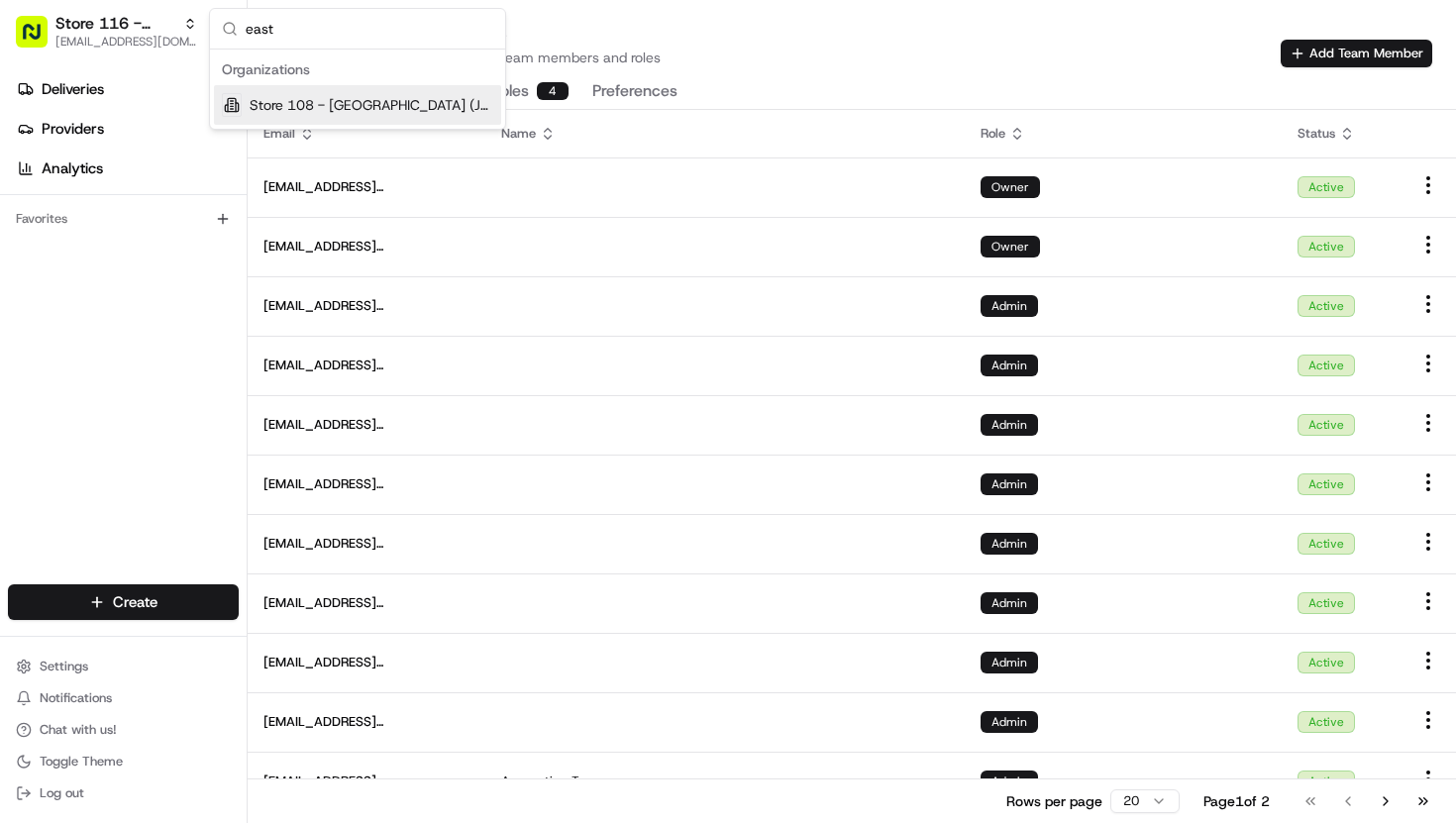 type on "east" 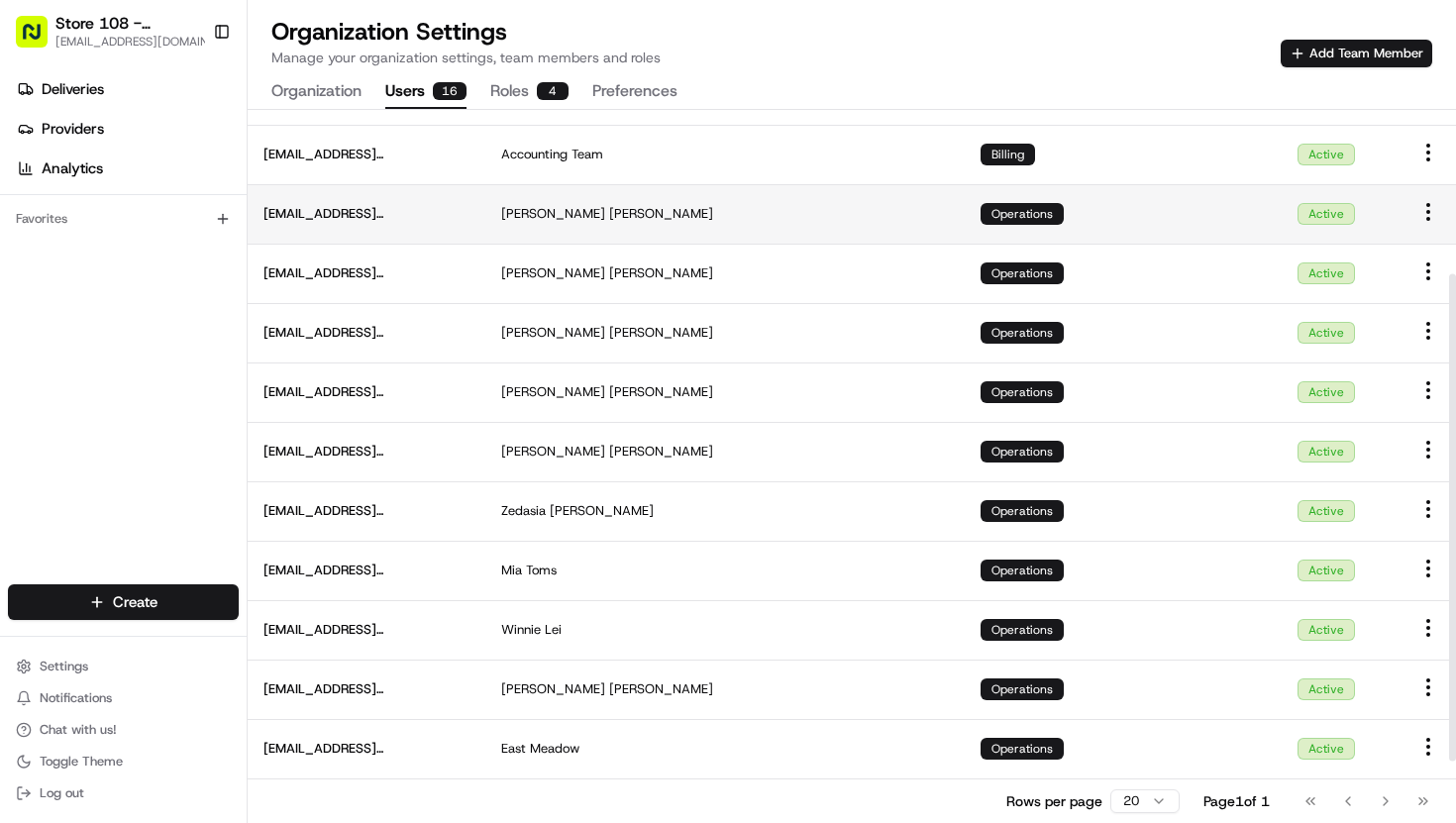 scroll, scrollTop: 0, scrollLeft: 0, axis: both 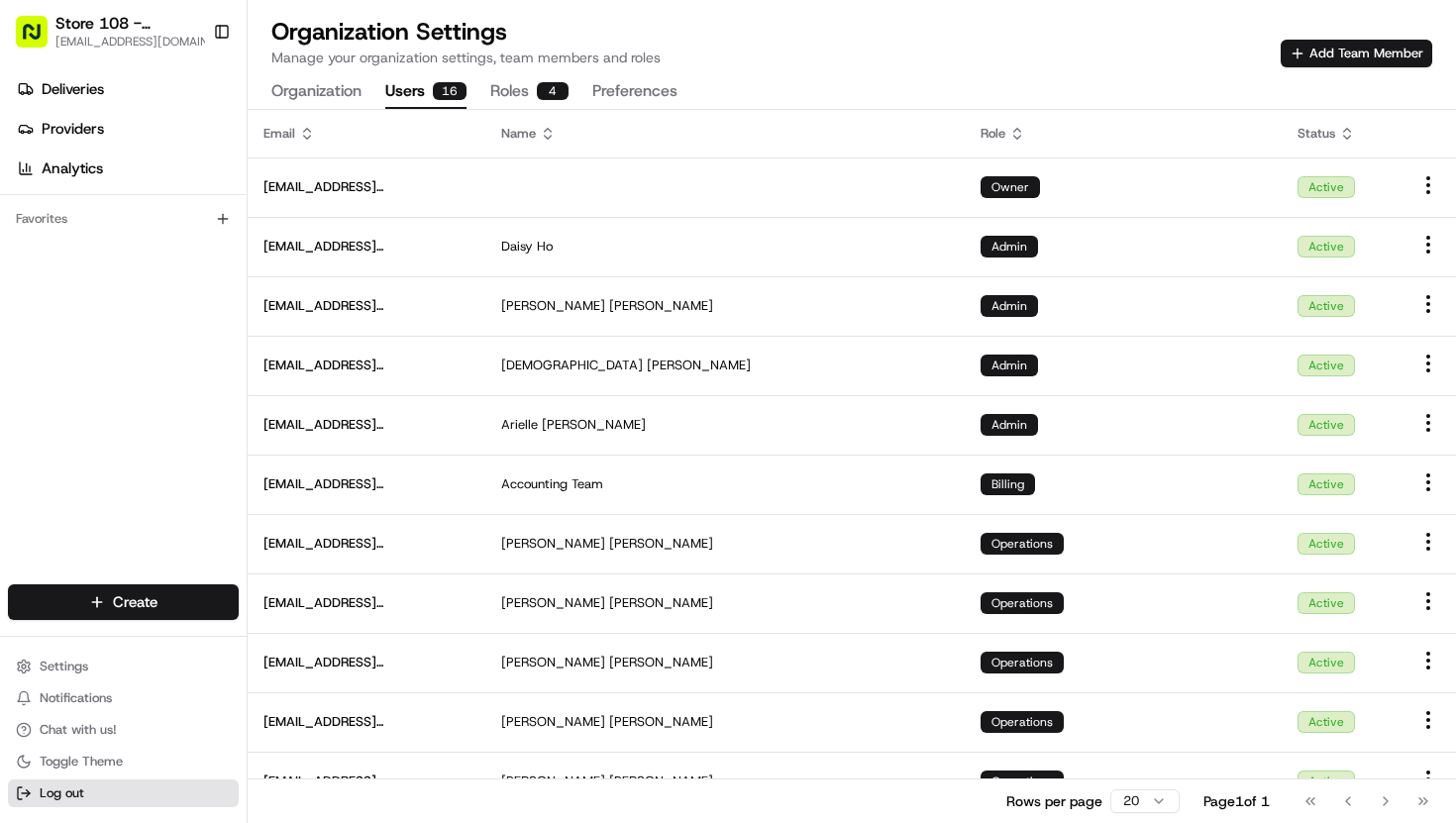 click on "Log out" at bounding box center (61, 793) 